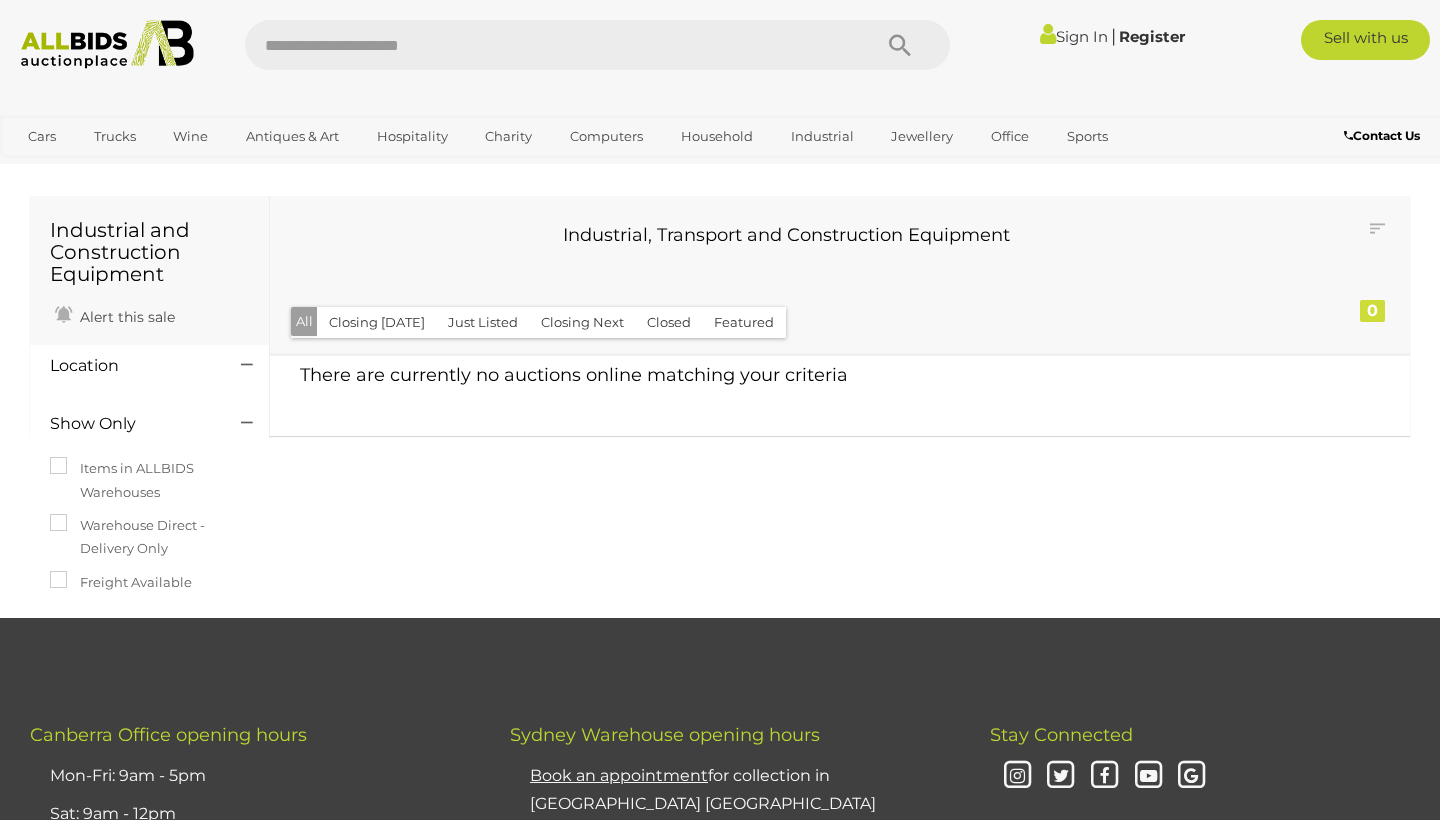 scroll, scrollTop: 0, scrollLeft: 0, axis: both 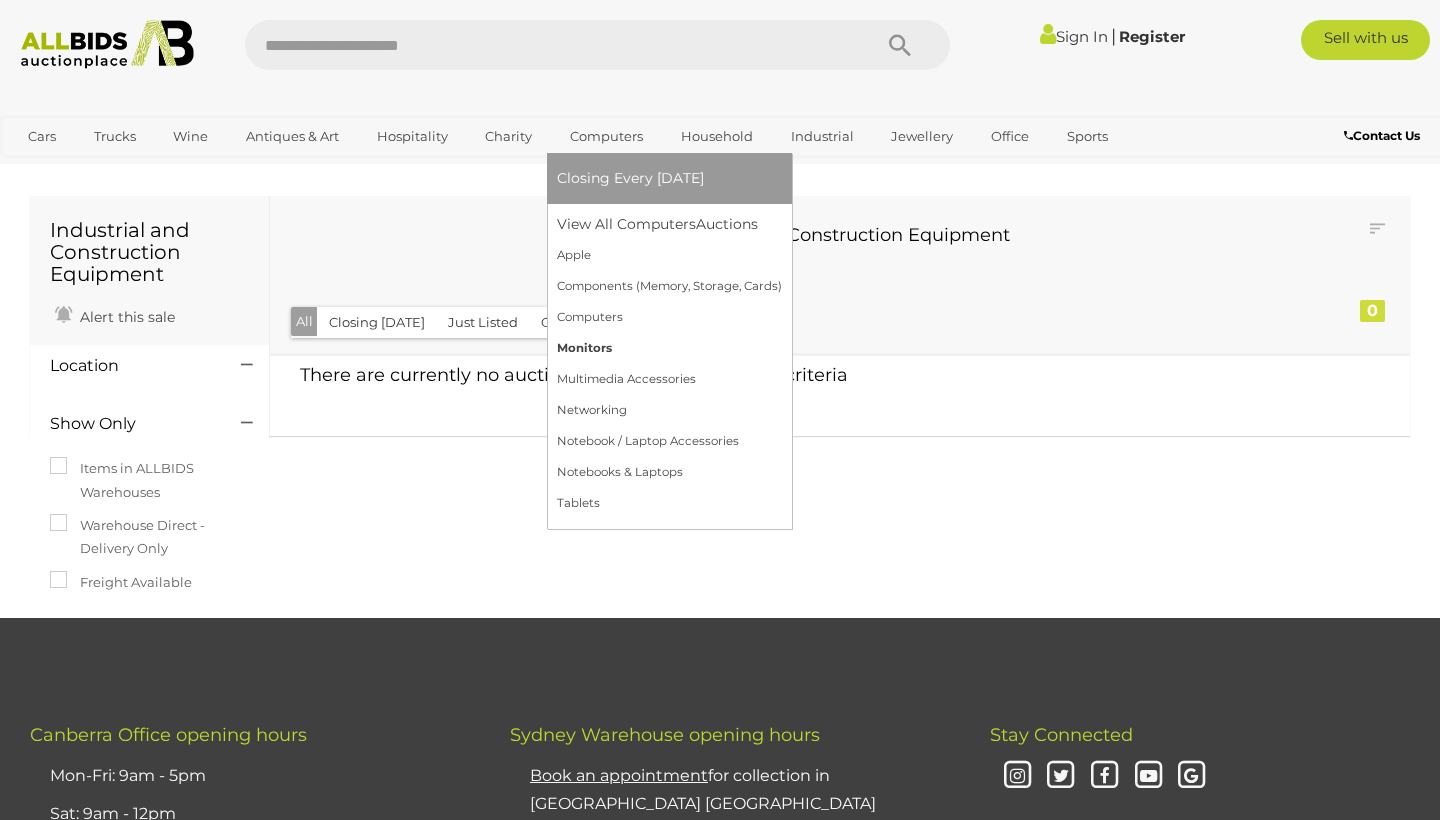 click on "Monitors" at bounding box center [669, 348] 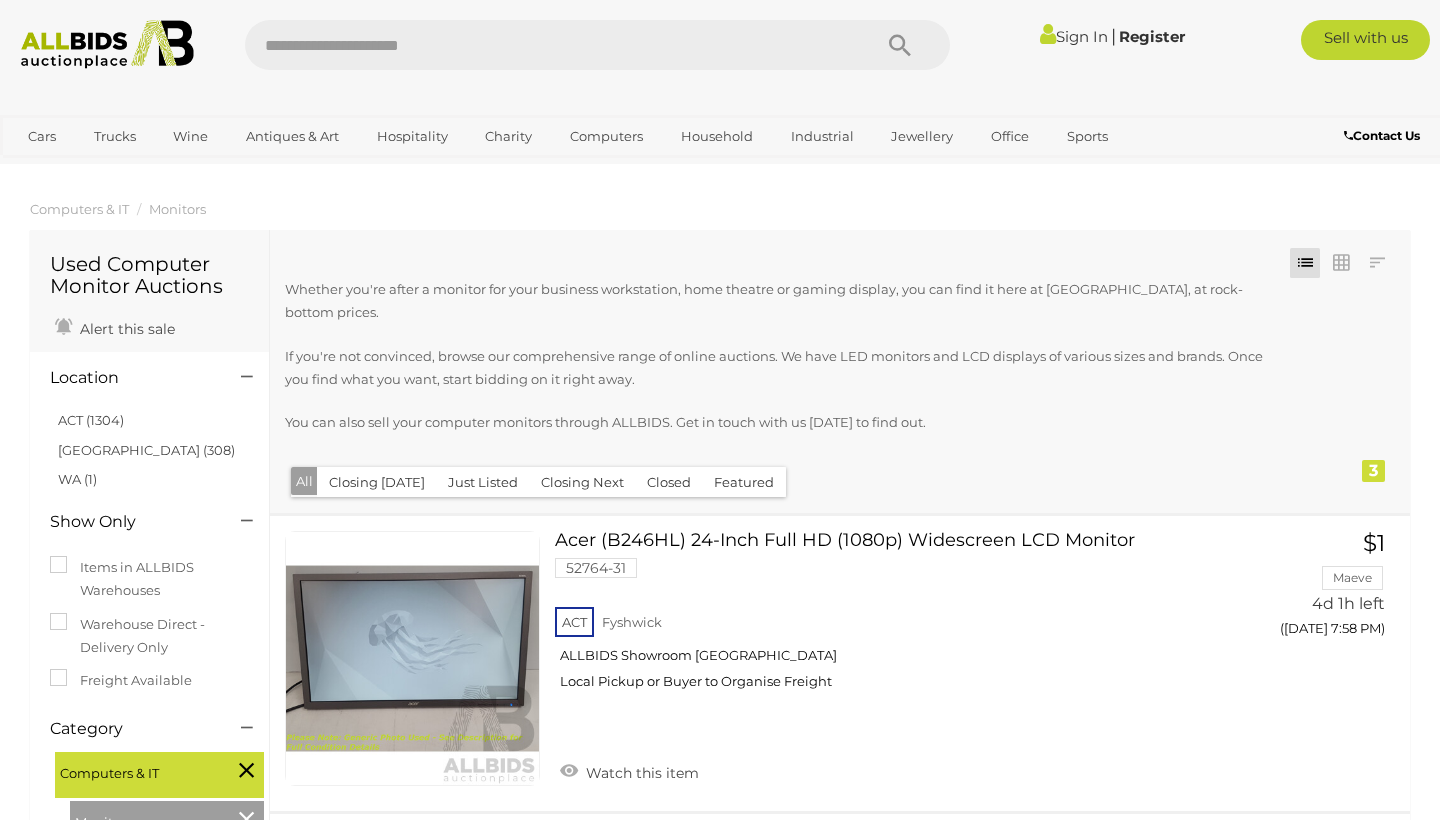 scroll, scrollTop: 0, scrollLeft: 0, axis: both 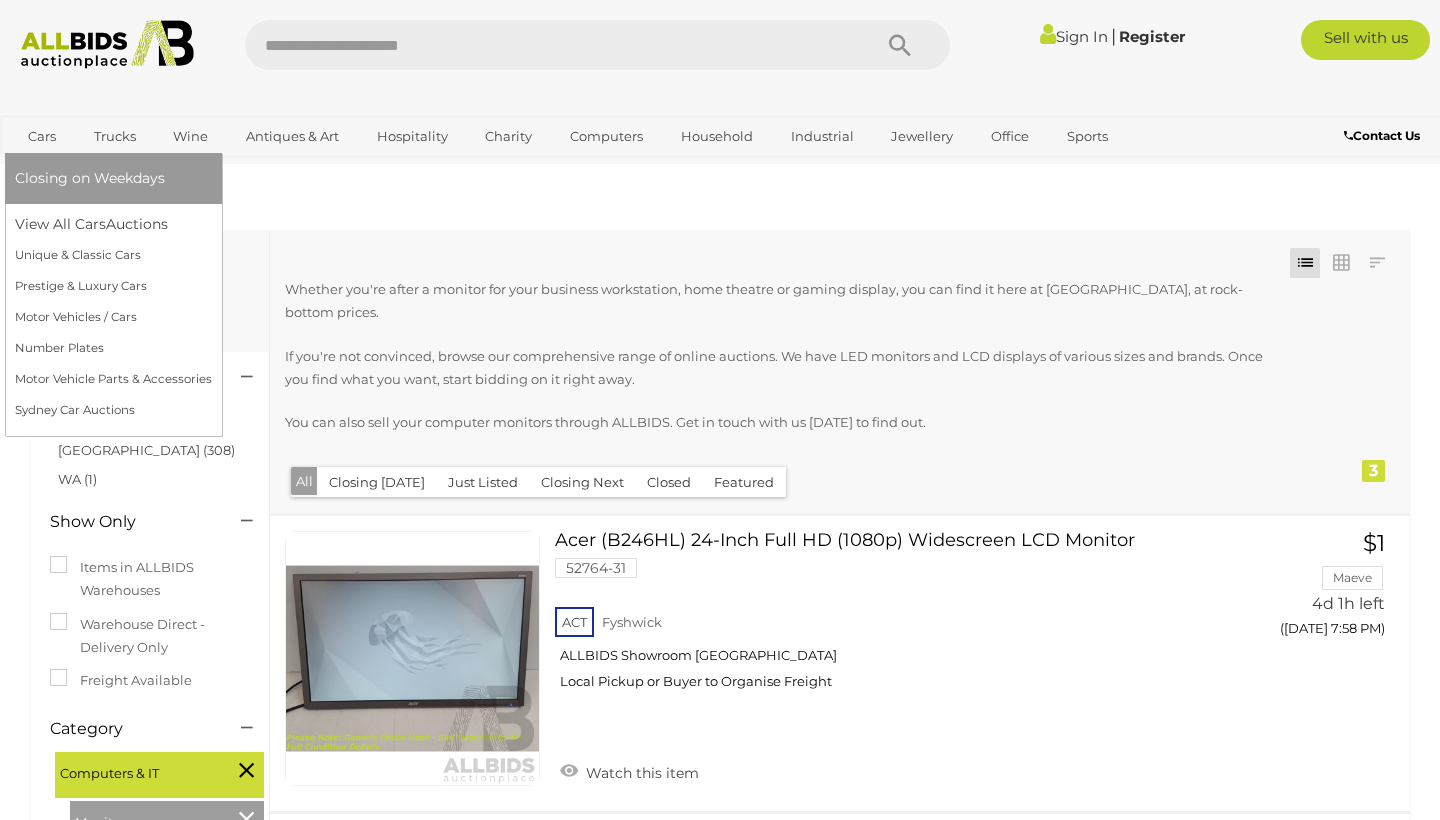 click on "Cars" at bounding box center (42, 136) 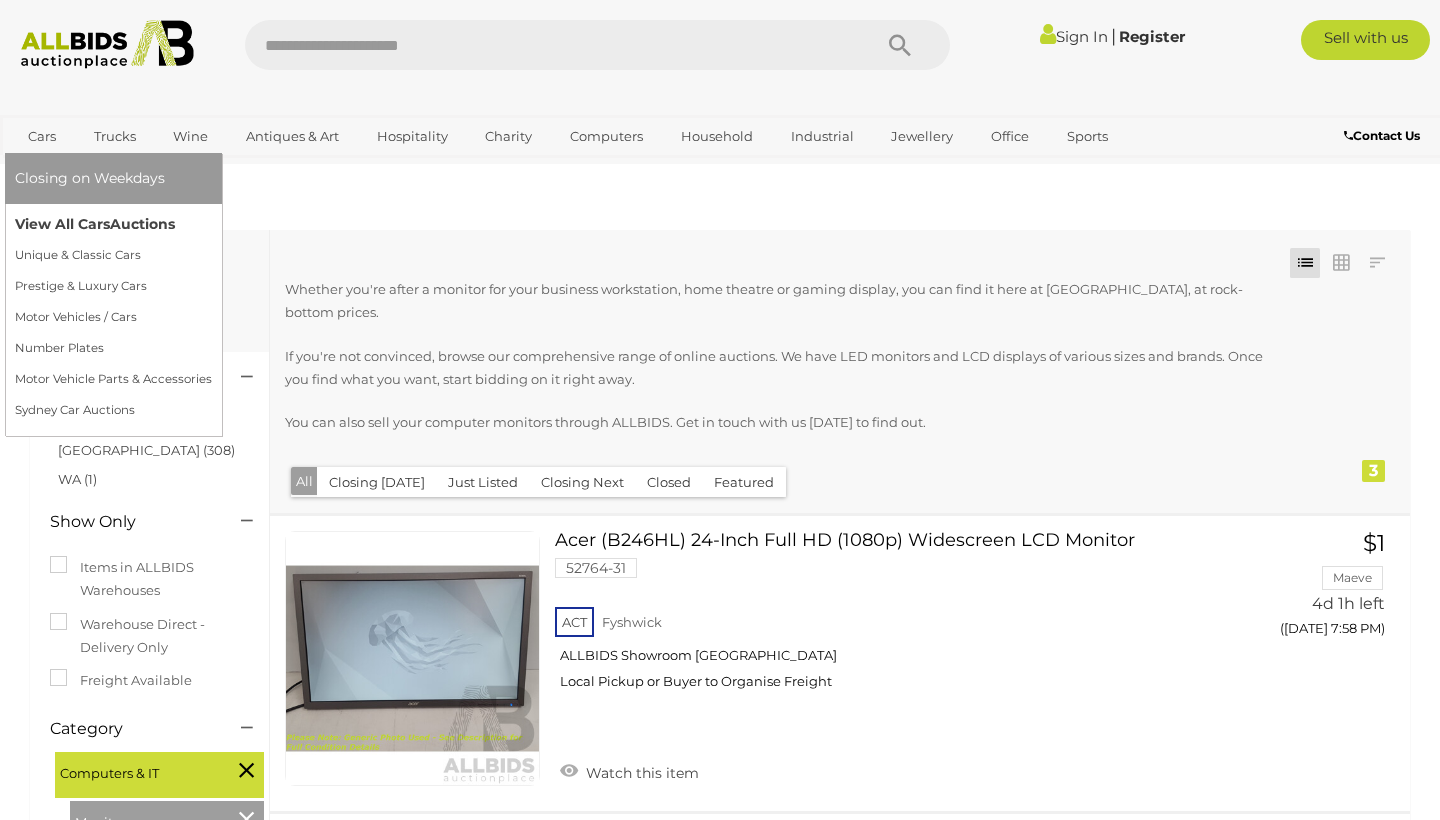 click on "View All Cars  Auctions" at bounding box center (113, 224) 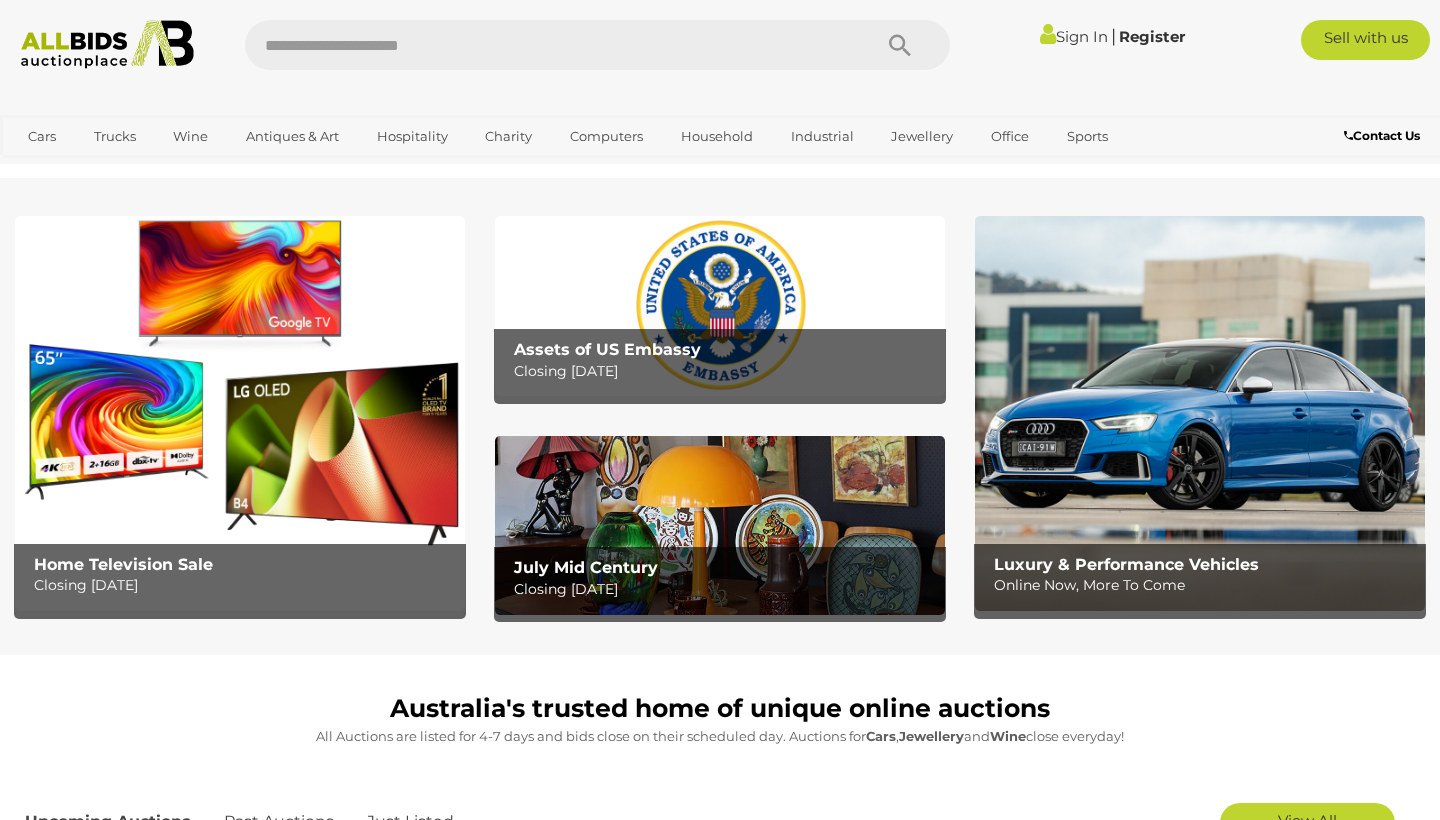 scroll, scrollTop: 0, scrollLeft: 0, axis: both 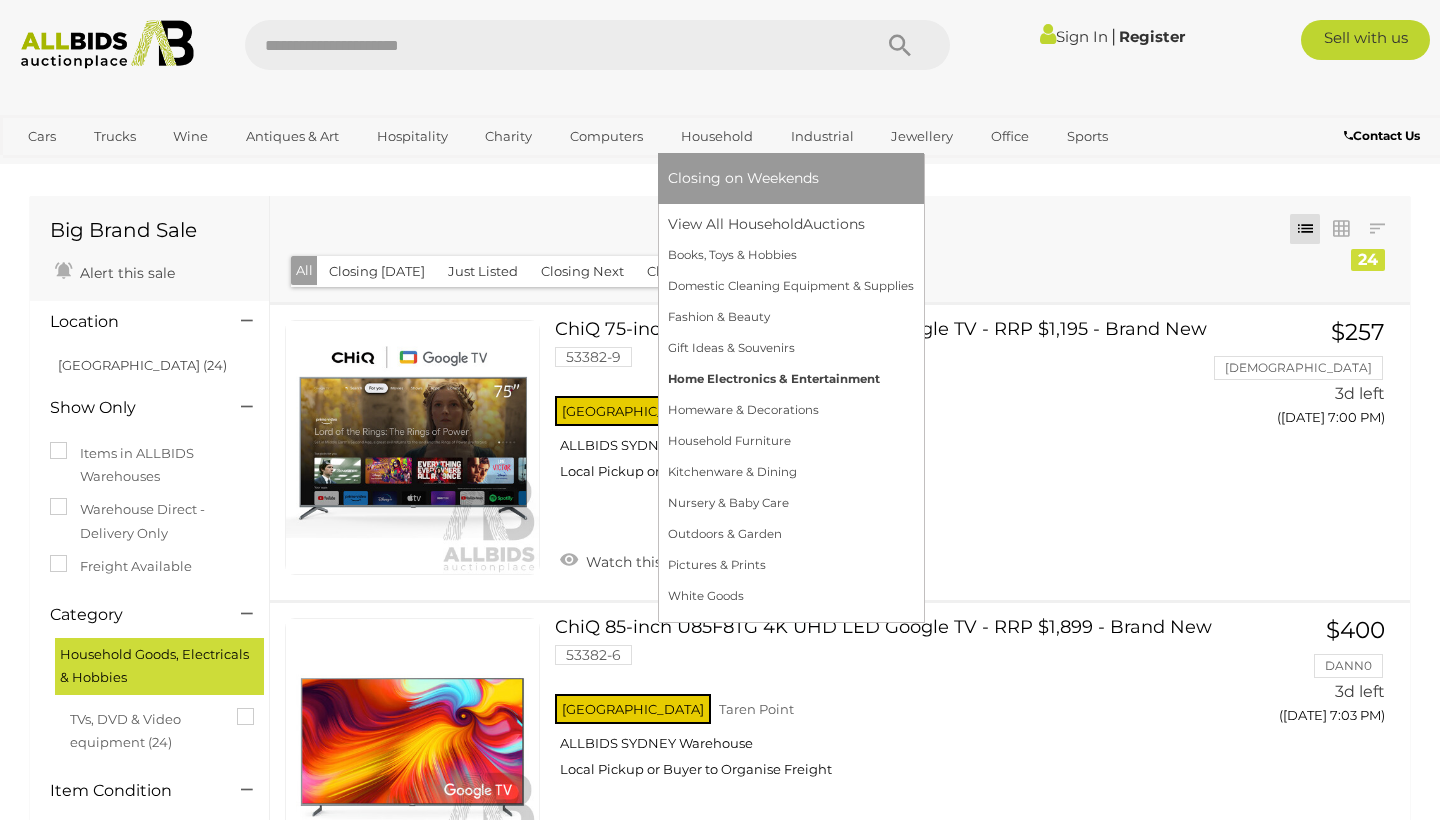 click on "Home Electronics & Entertainment" at bounding box center [791, 379] 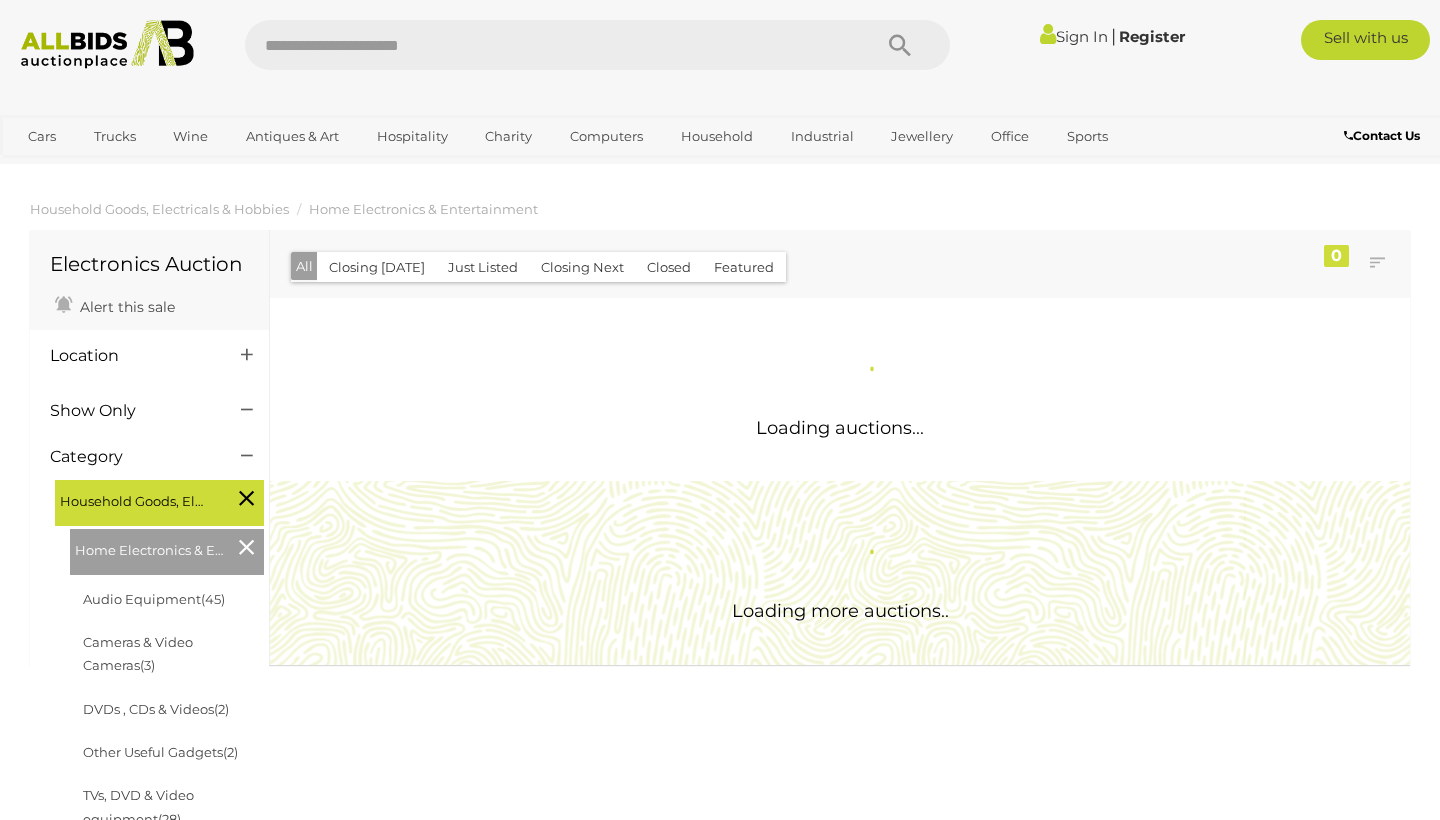 scroll, scrollTop: 0, scrollLeft: 0, axis: both 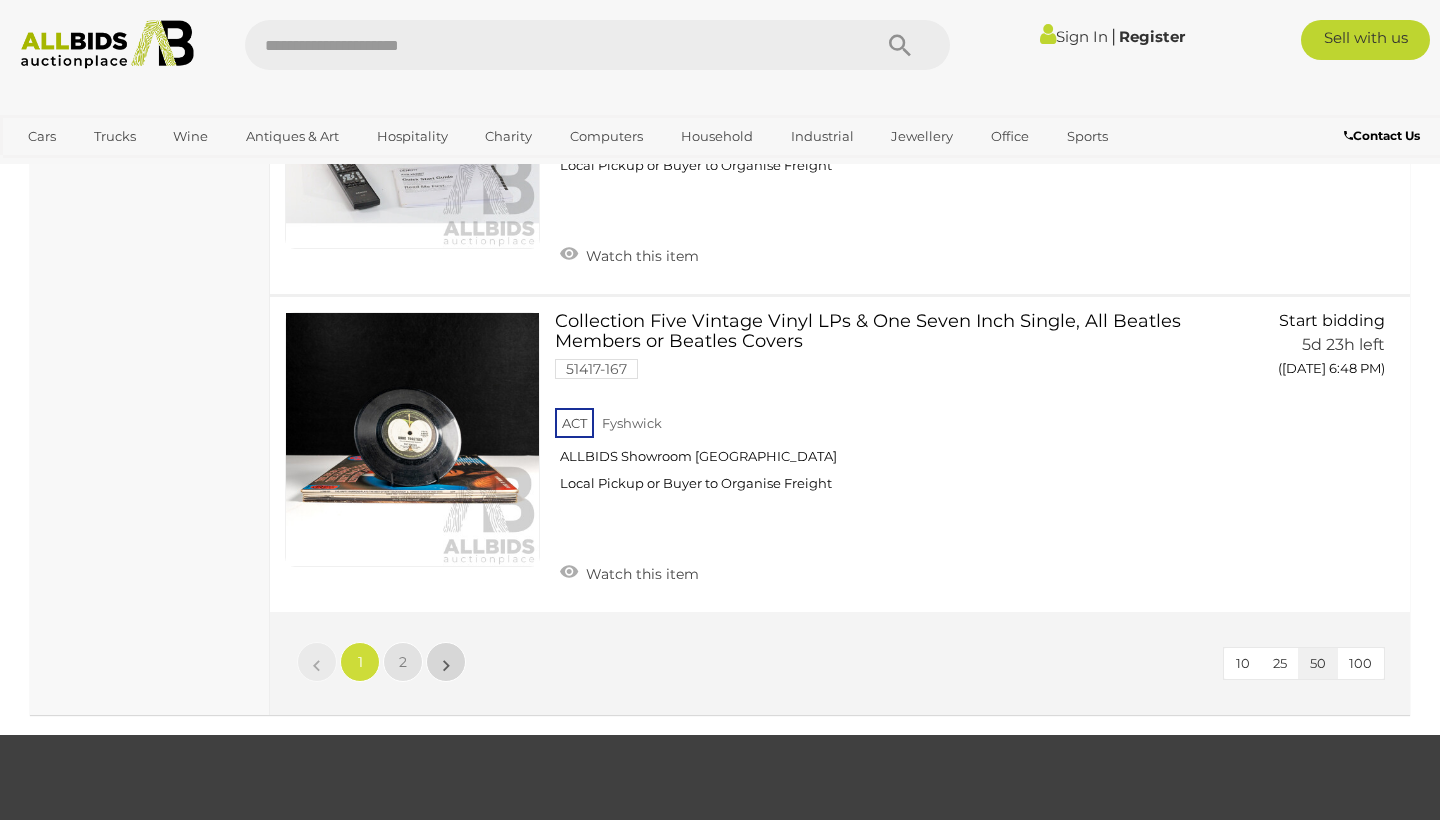 click on "»" at bounding box center (446, 662) 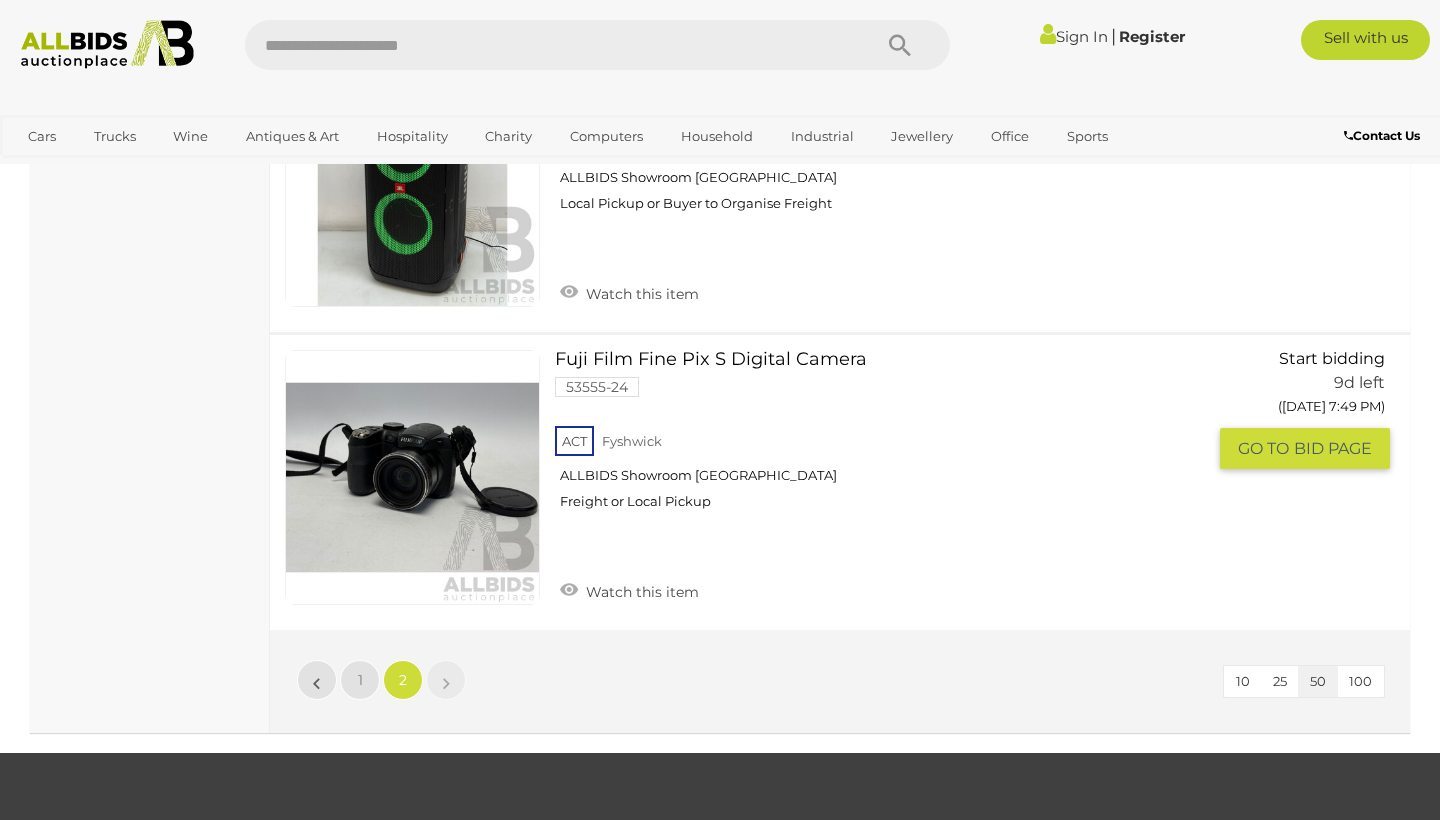scroll, scrollTop: 9533, scrollLeft: 0, axis: vertical 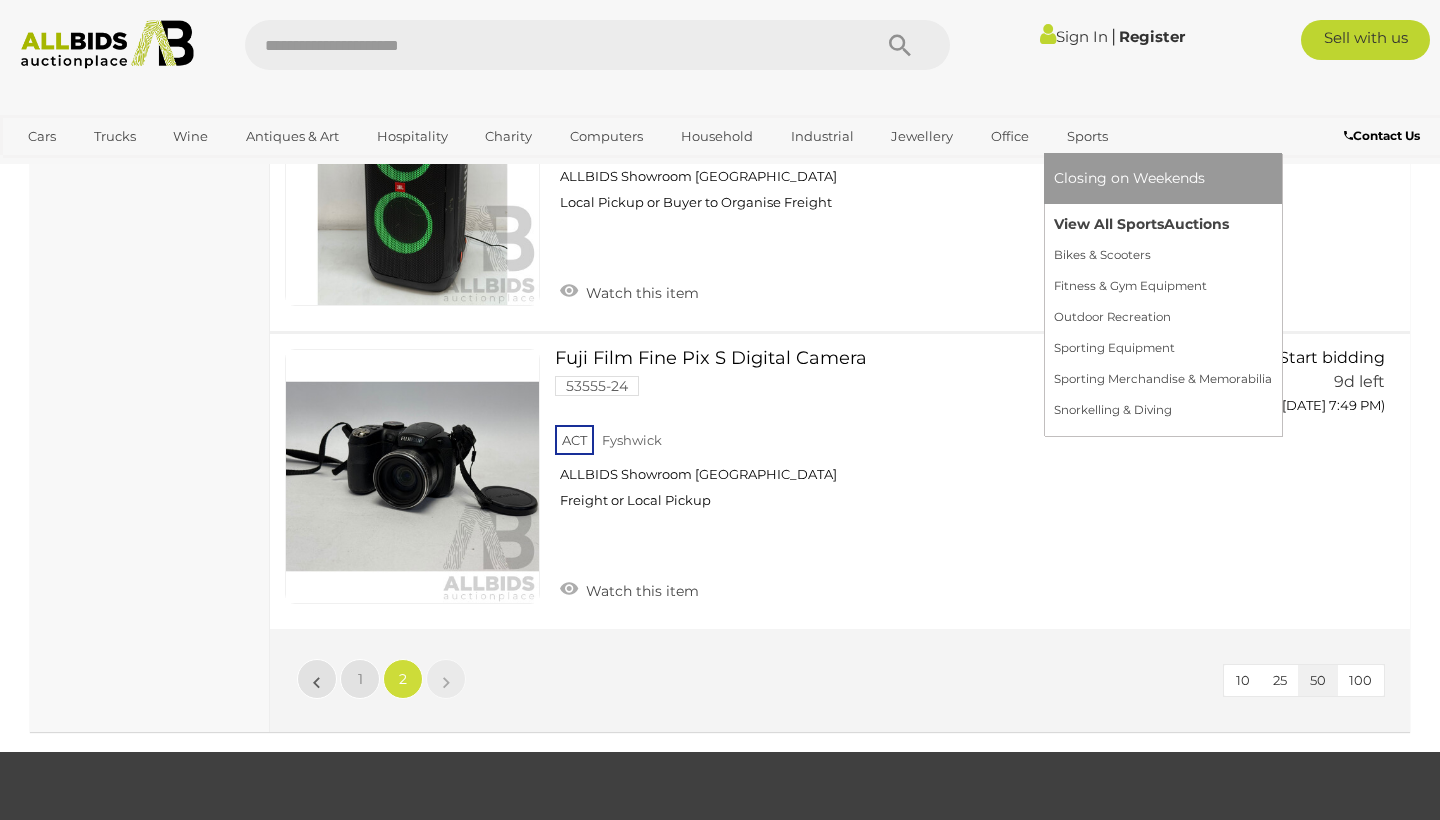click on "View All Sports  Auctions" at bounding box center (1163, 224) 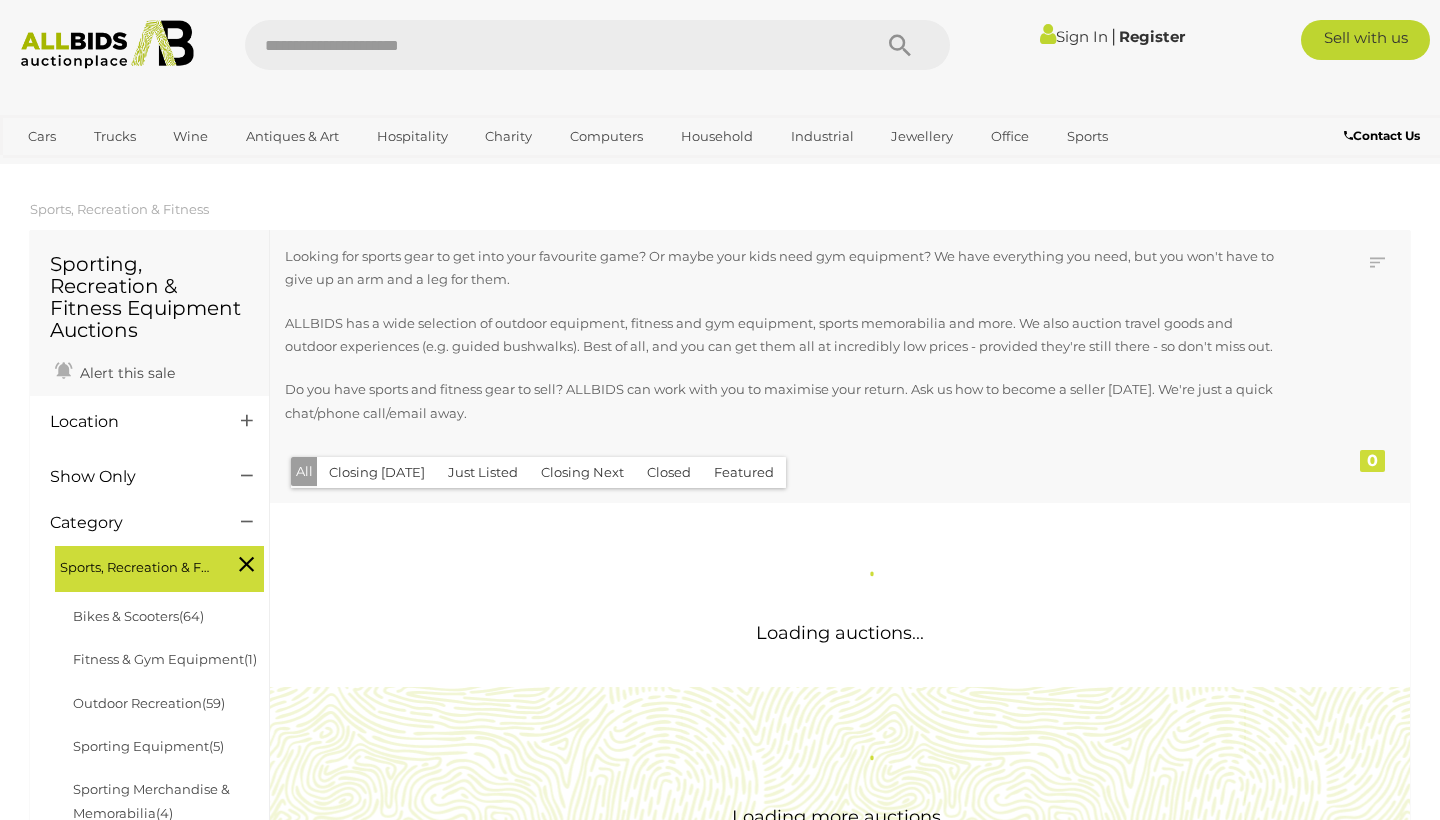 scroll, scrollTop: 0, scrollLeft: 0, axis: both 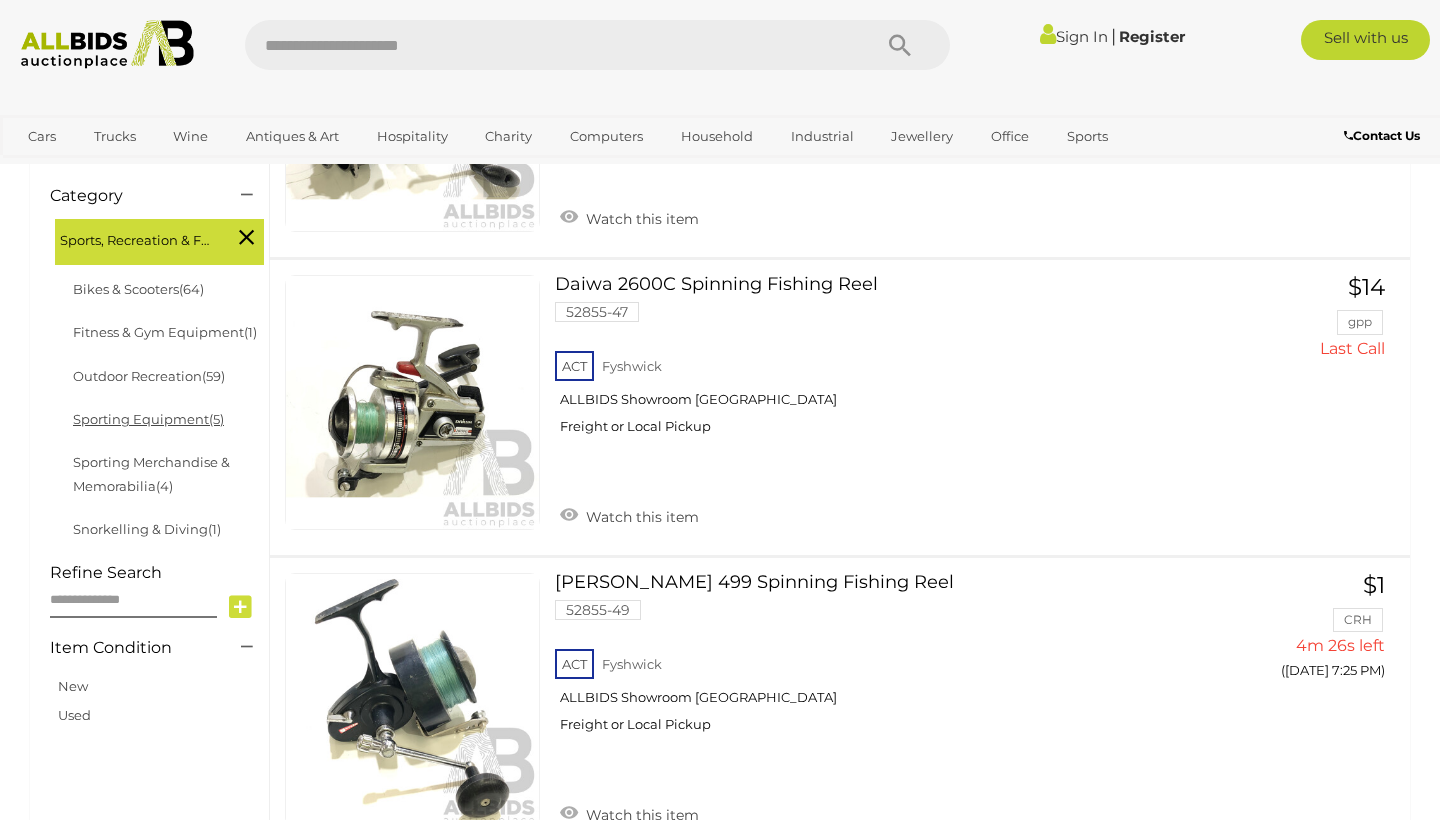 click on "Sporting Equipment
(5)" at bounding box center (148, 419) 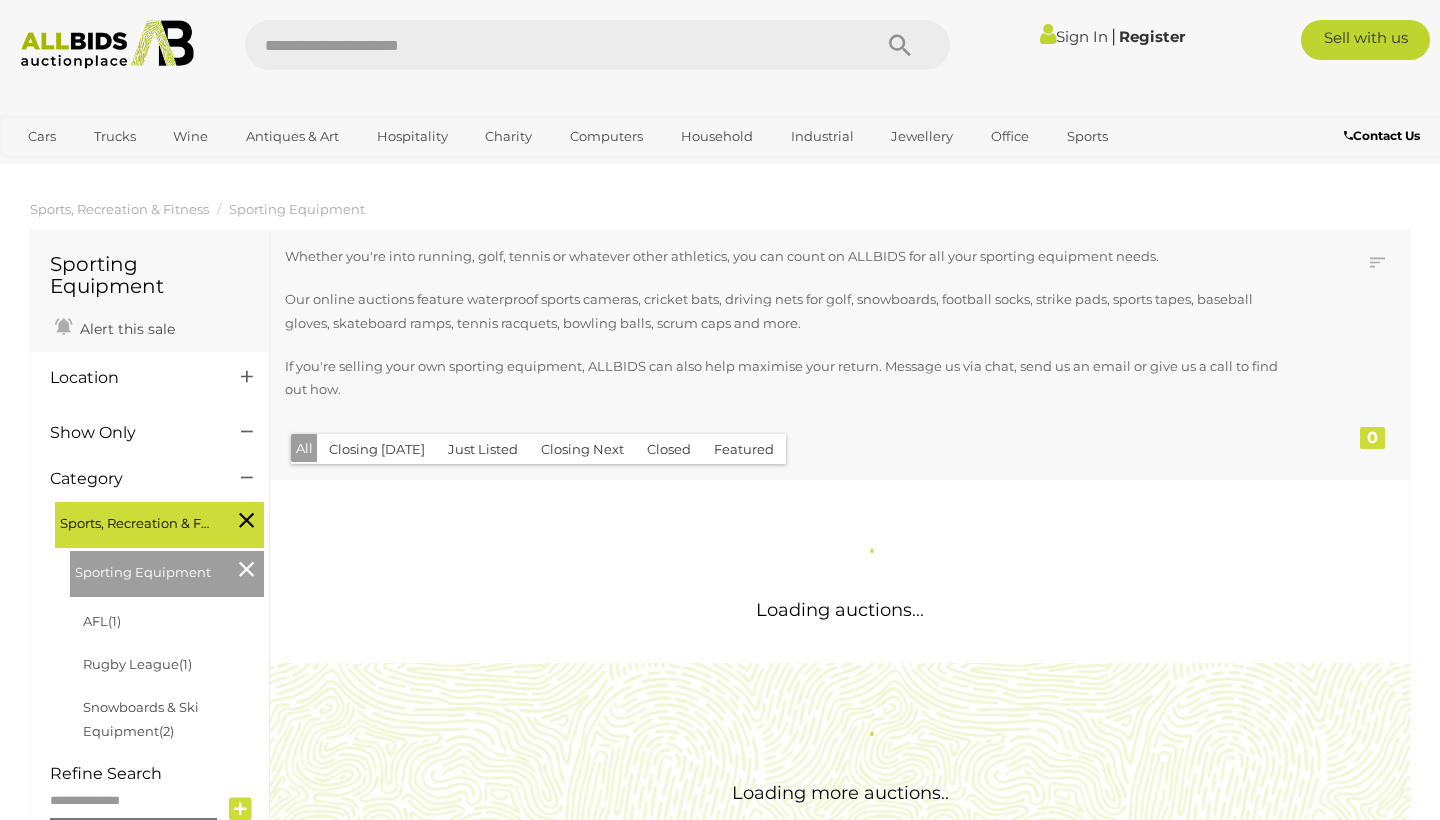scroll, scrollTop: 0, scrollLeft: 0, axis: both 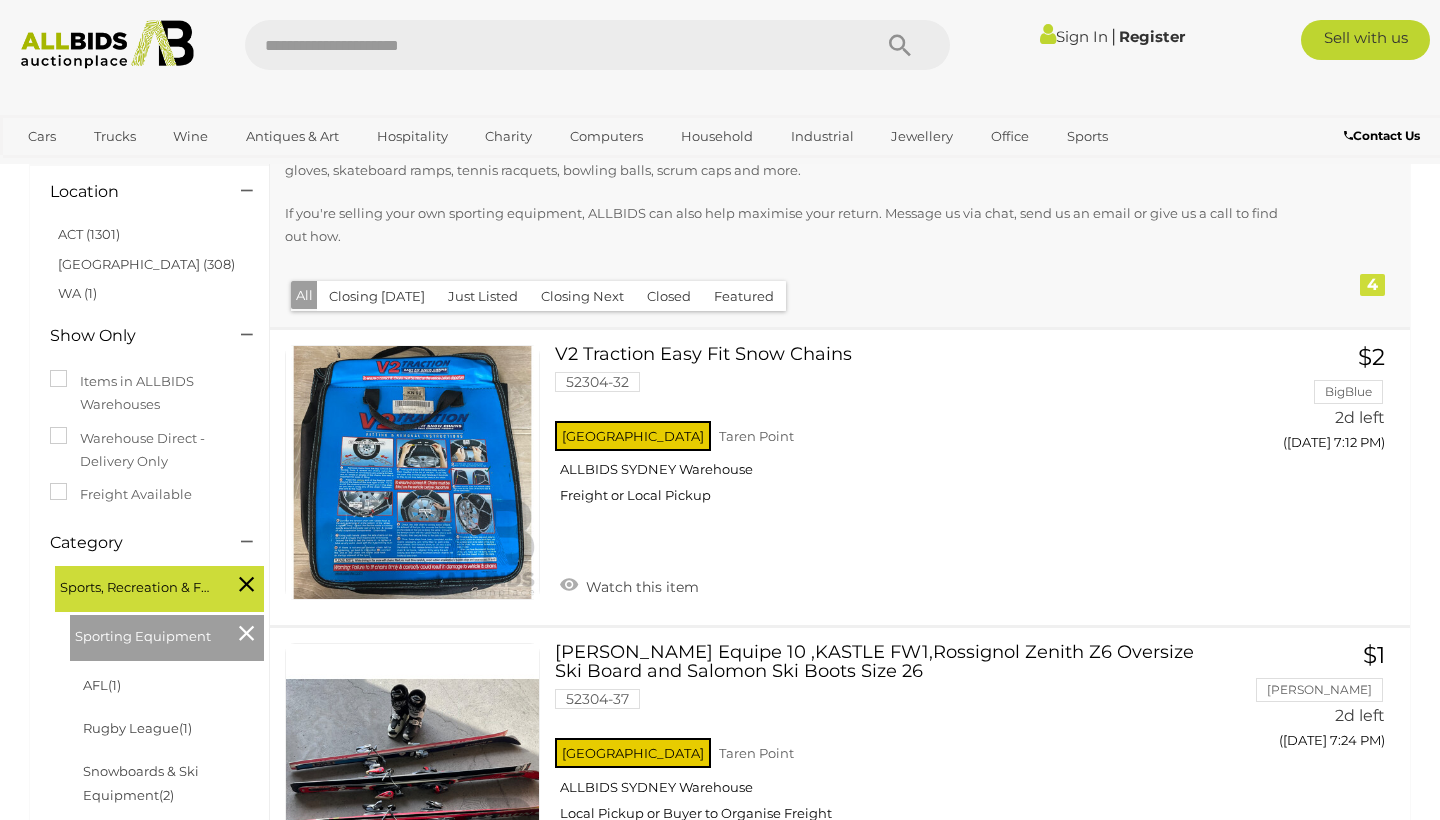 click at bounding box center [246, 633] 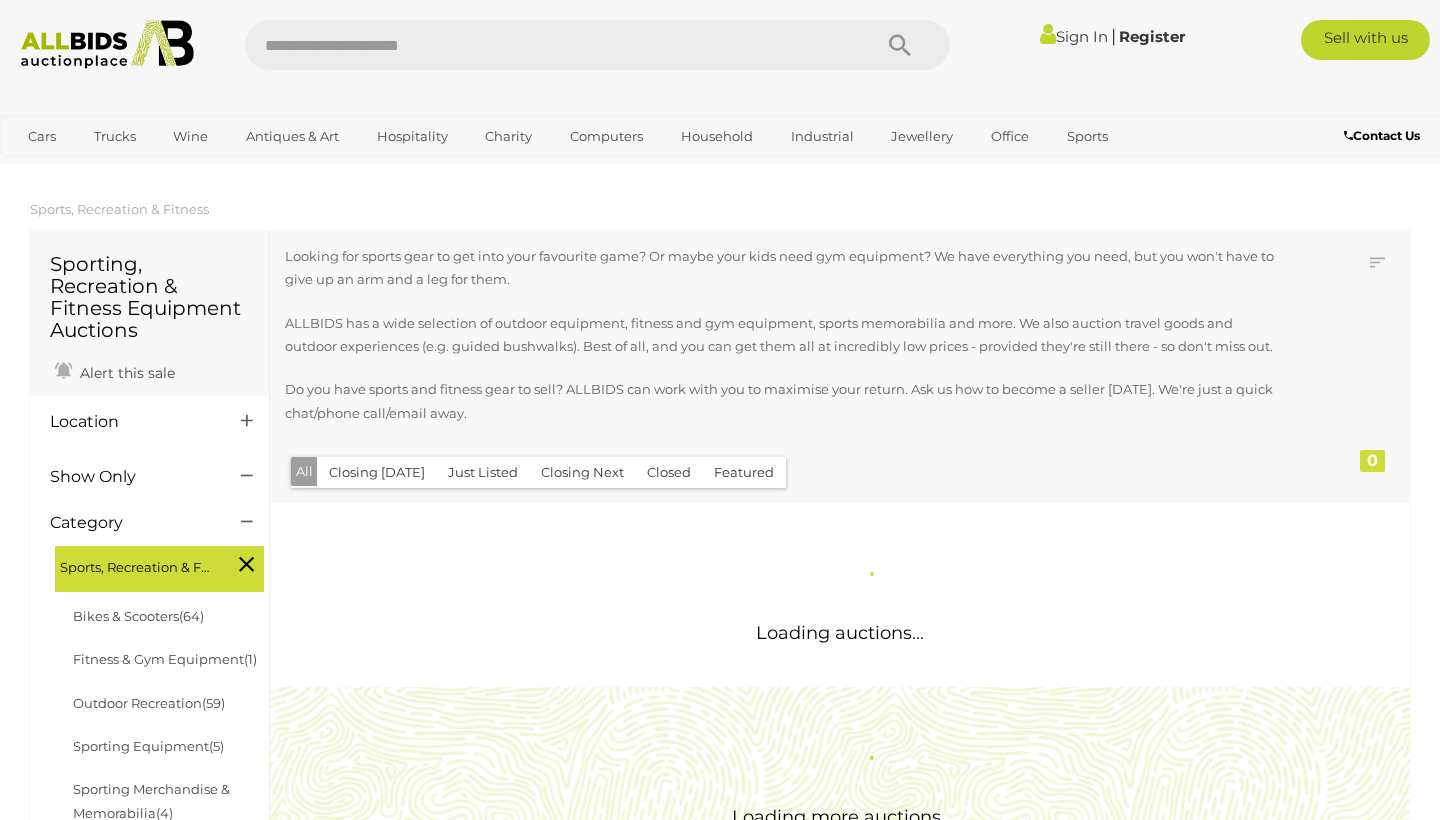 scroll, scrollTop: 0, scrollLeft: 0, axis: both 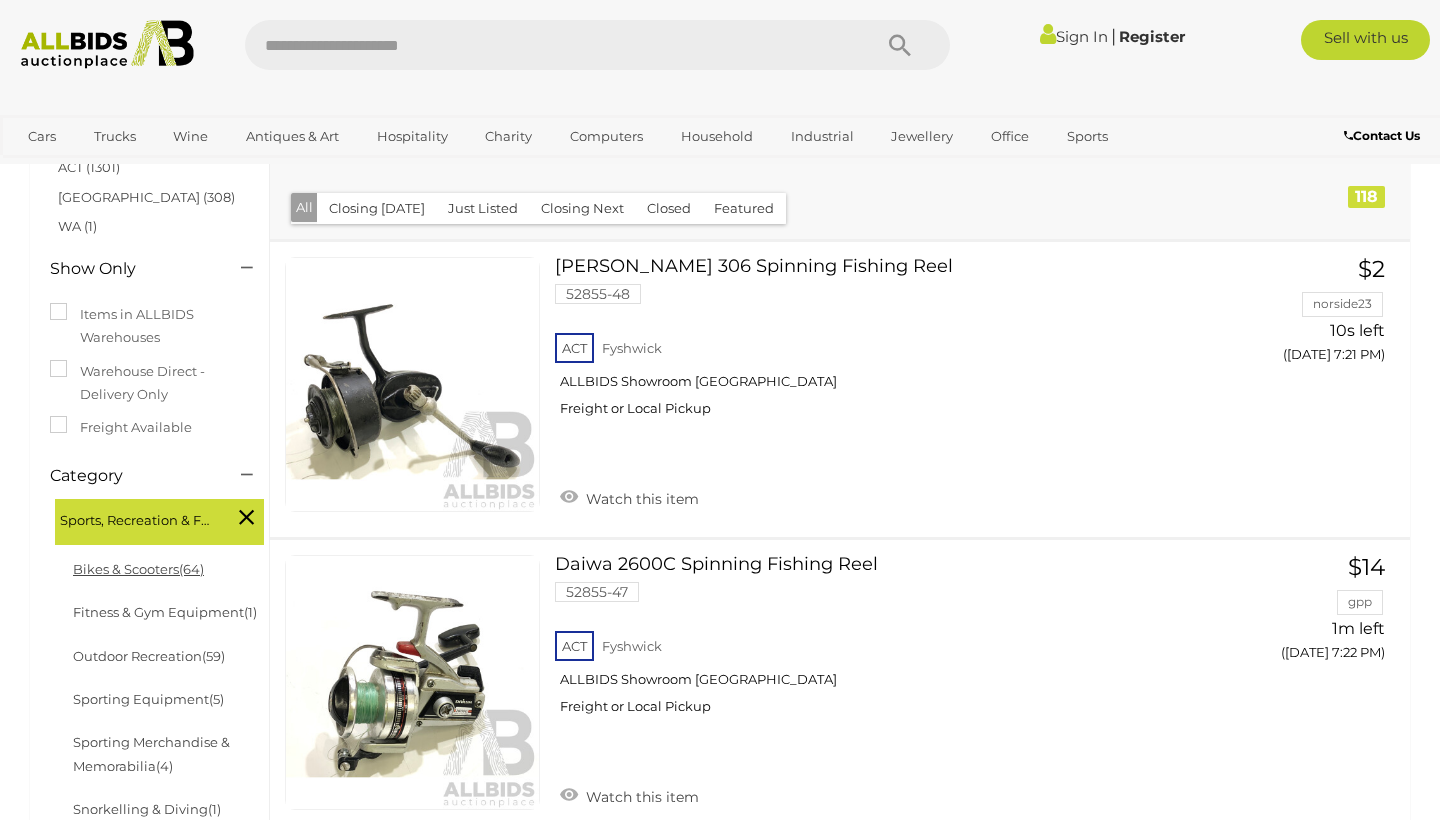 click on "Bikes & Scooters
(64)" at bounding box center [138, 569] 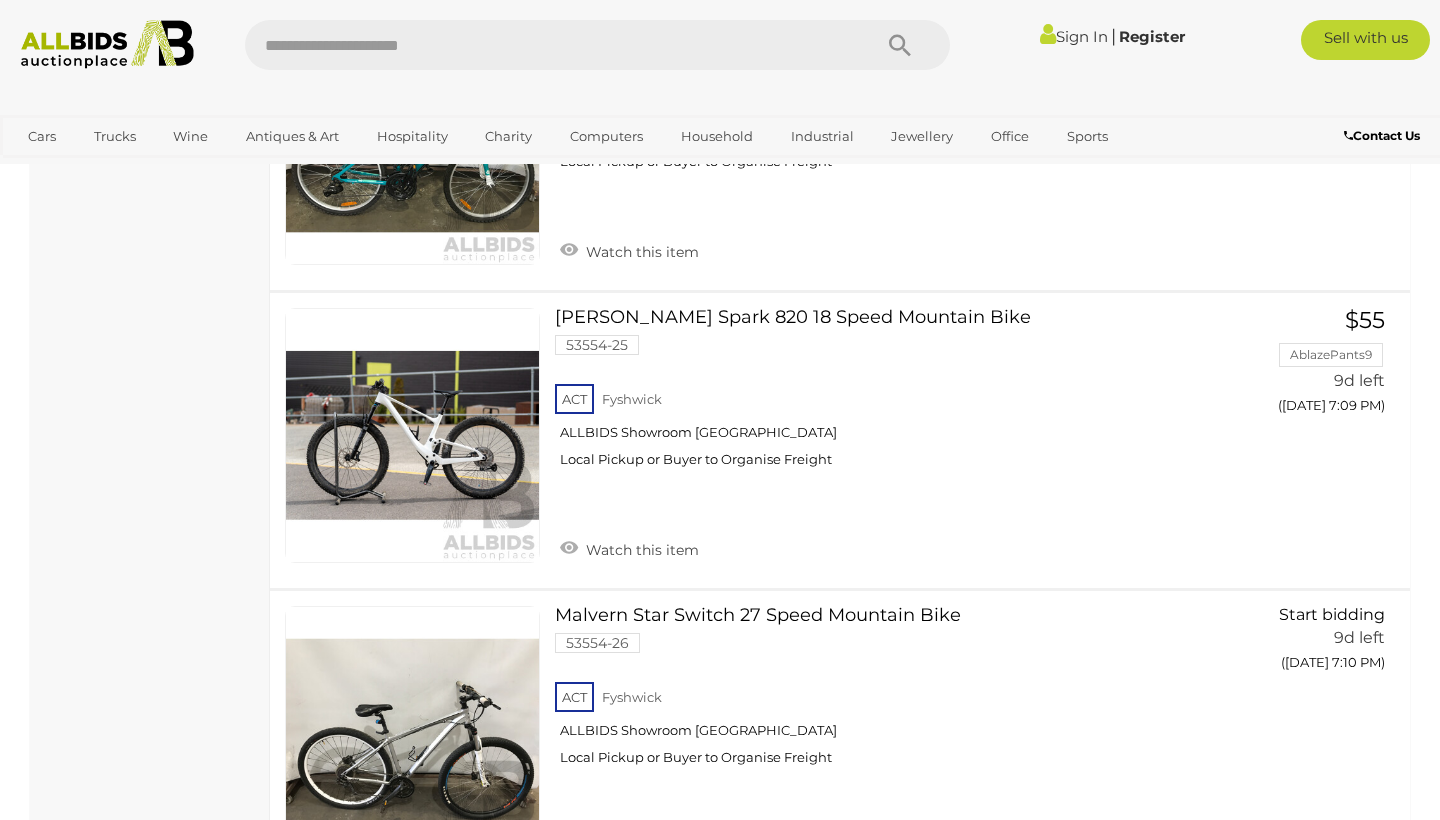 scroll, scrollTop: 10958, scrollLeft: 0, axis: vertical 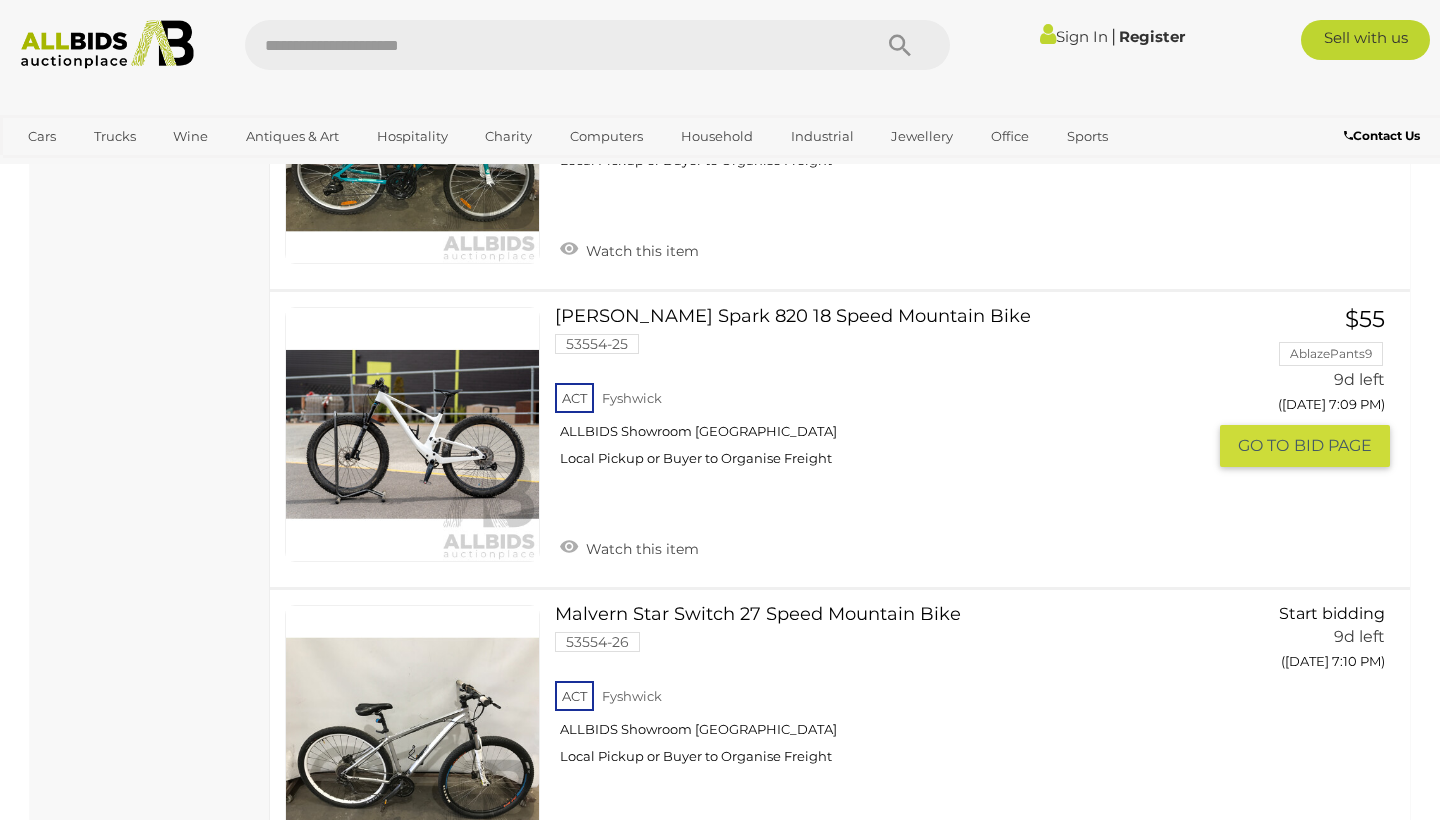 click on "Scott Spark 820 18 Speed Mountain Bike
53554-25
ACT
Fyshwick ALLBIDS Showroom Fyshwick" at bounding box center (887, 394) 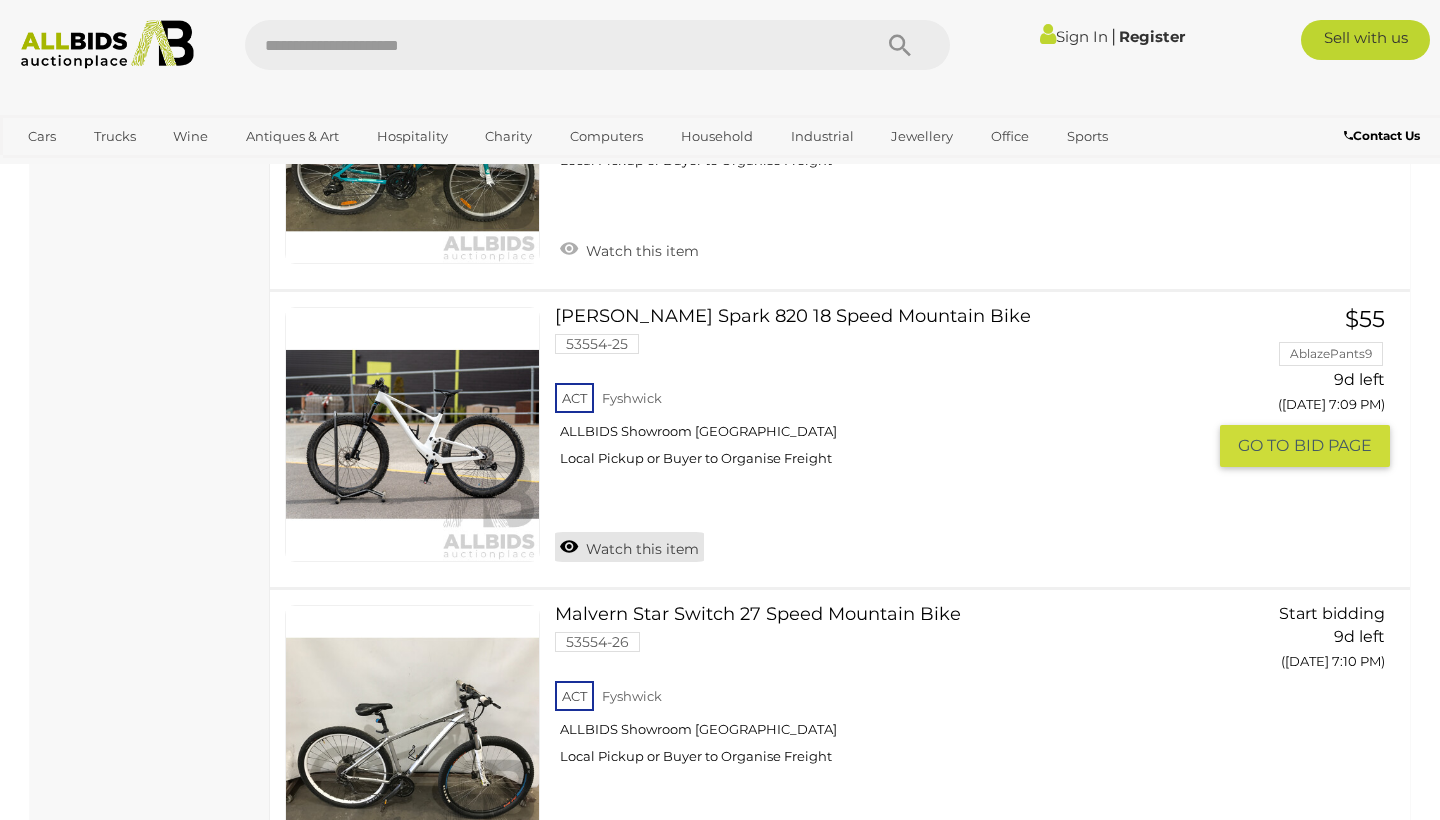 click on "Watch this item" at bounding box center [629, 547] 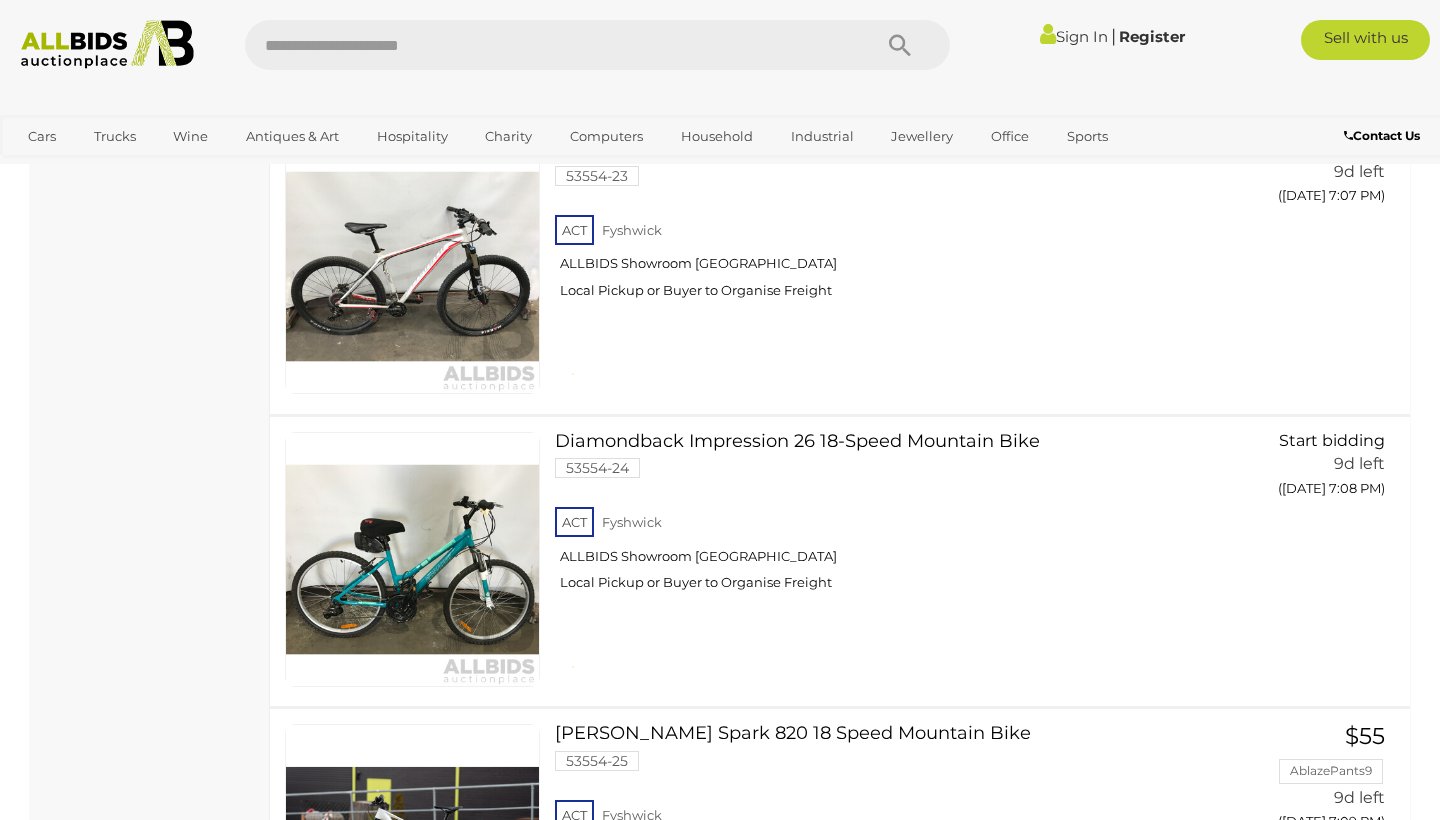 scroll, scrollTop: 10347, scrollLeft: 0, axis: vertical 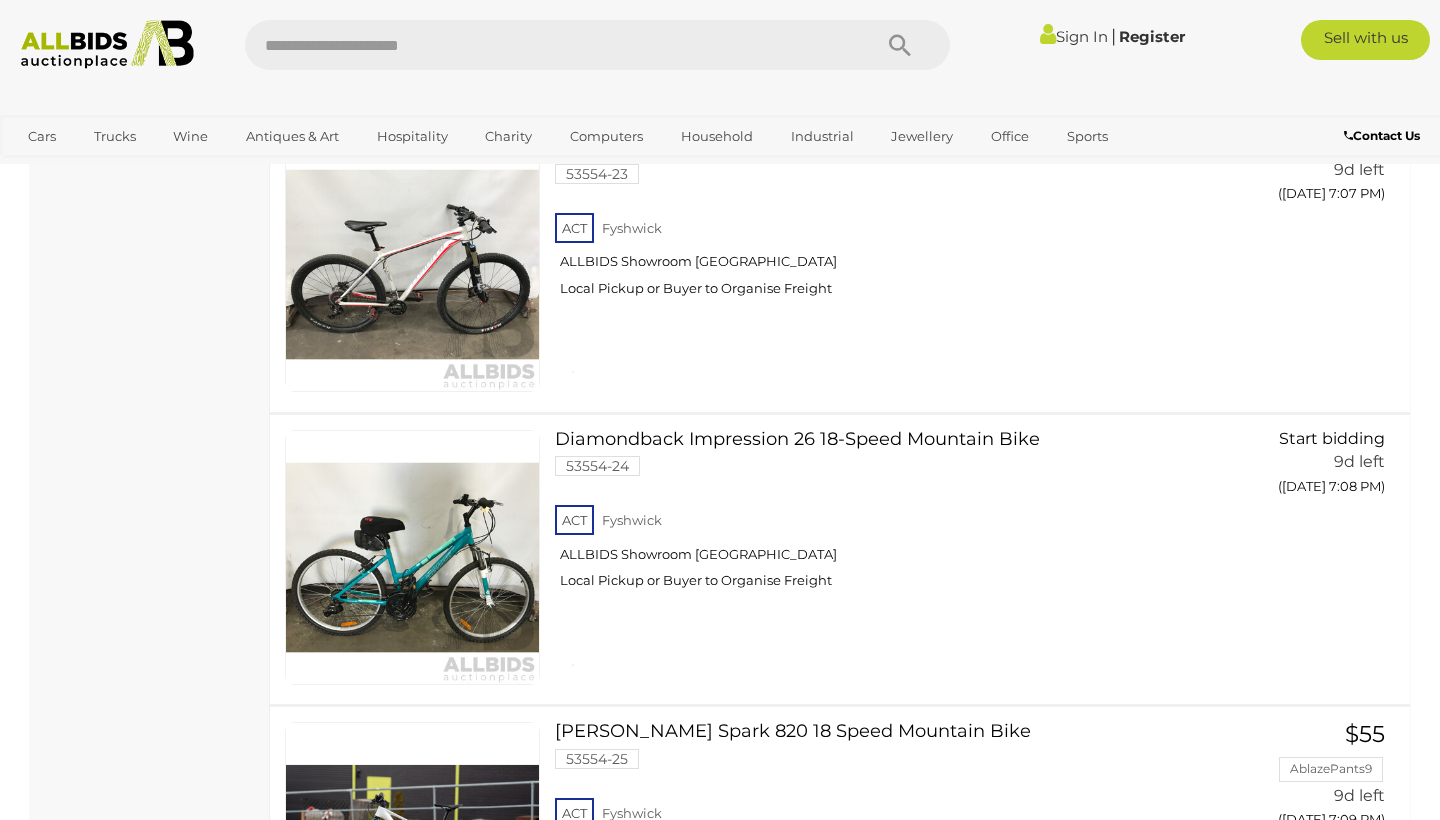 click on "Sign In" at bounding box center [1074, 36] 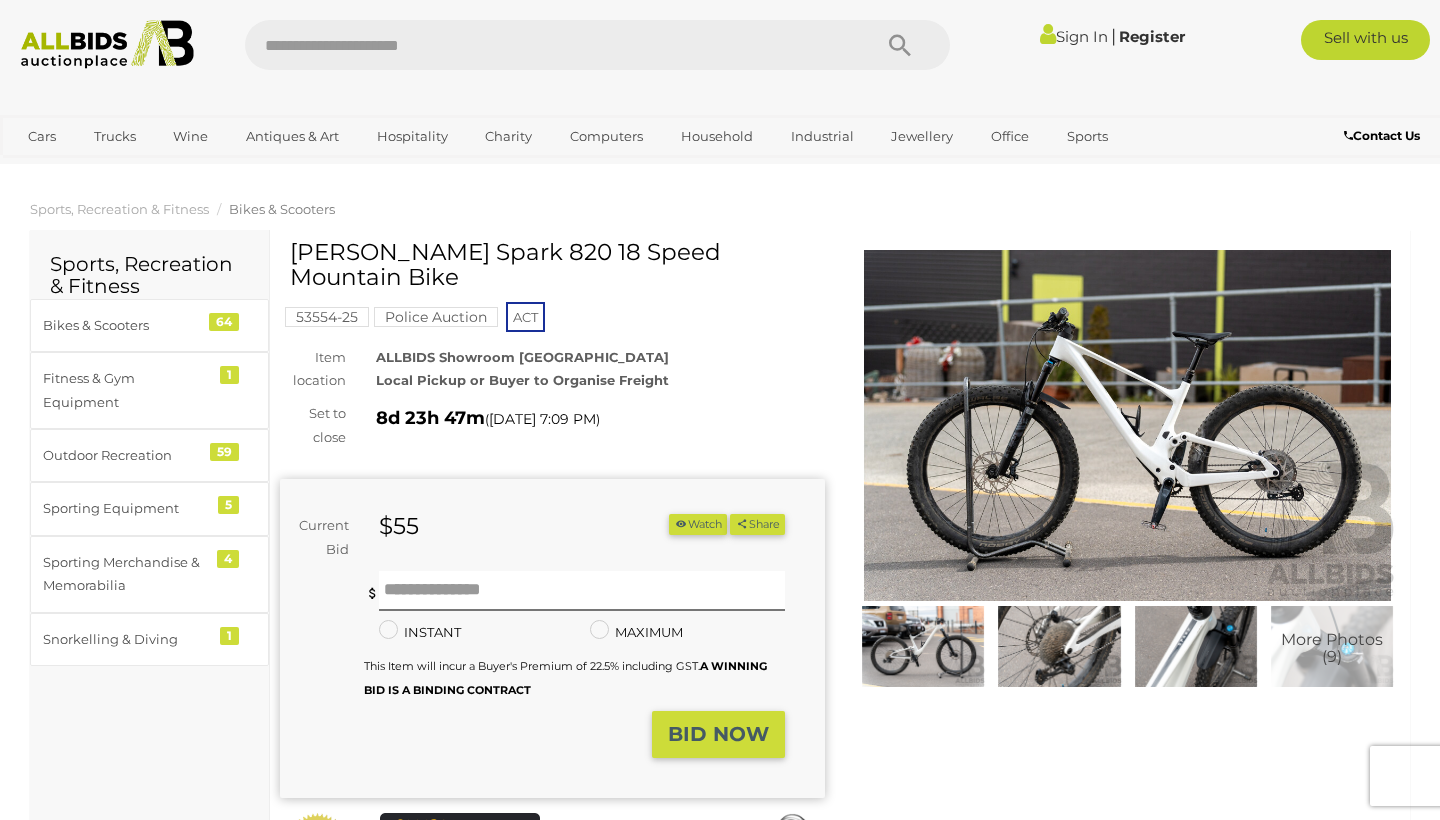 scroll, scrollTop: 0, scrollLeft: 0, axis: both 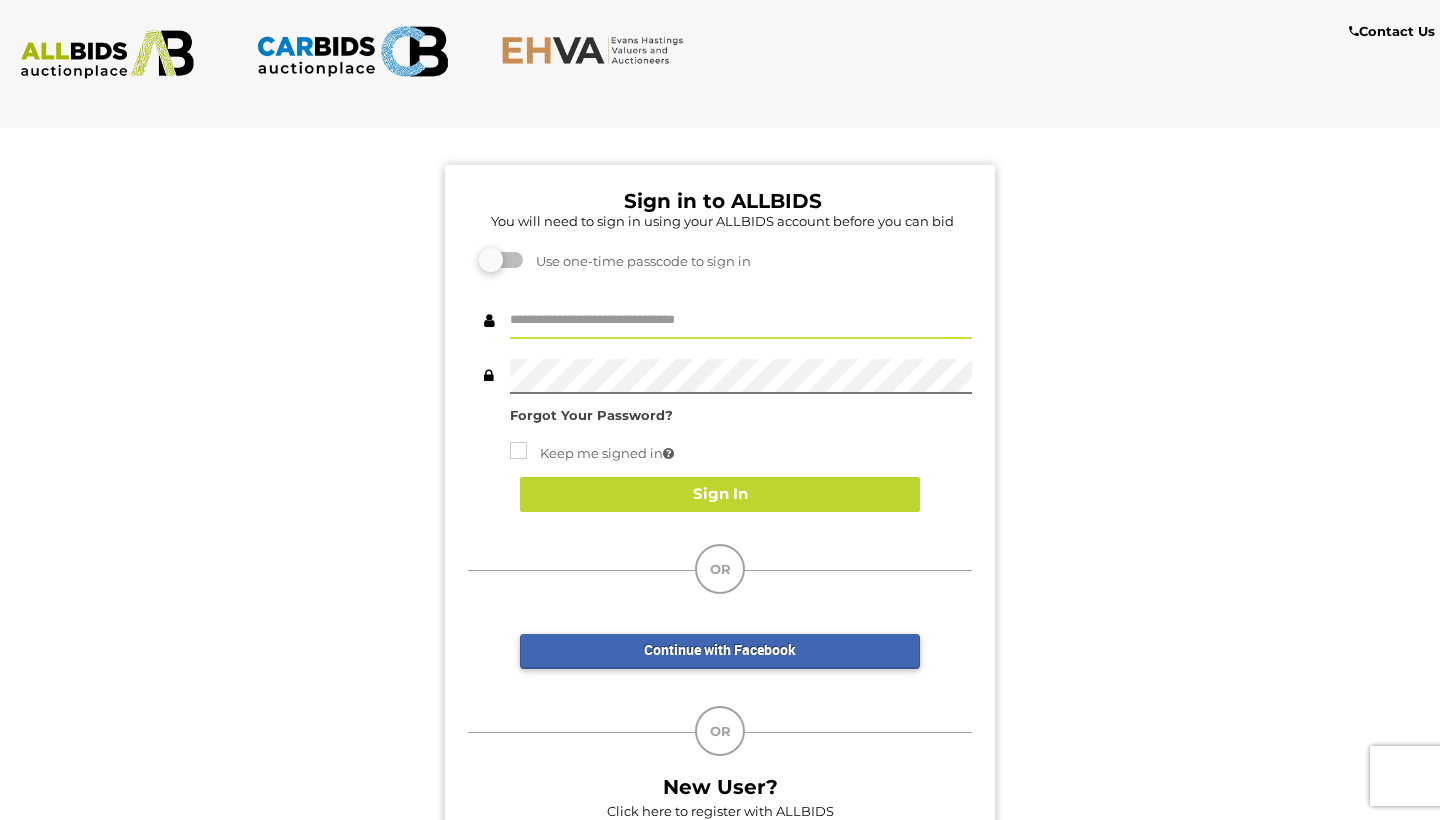 type on "**********" 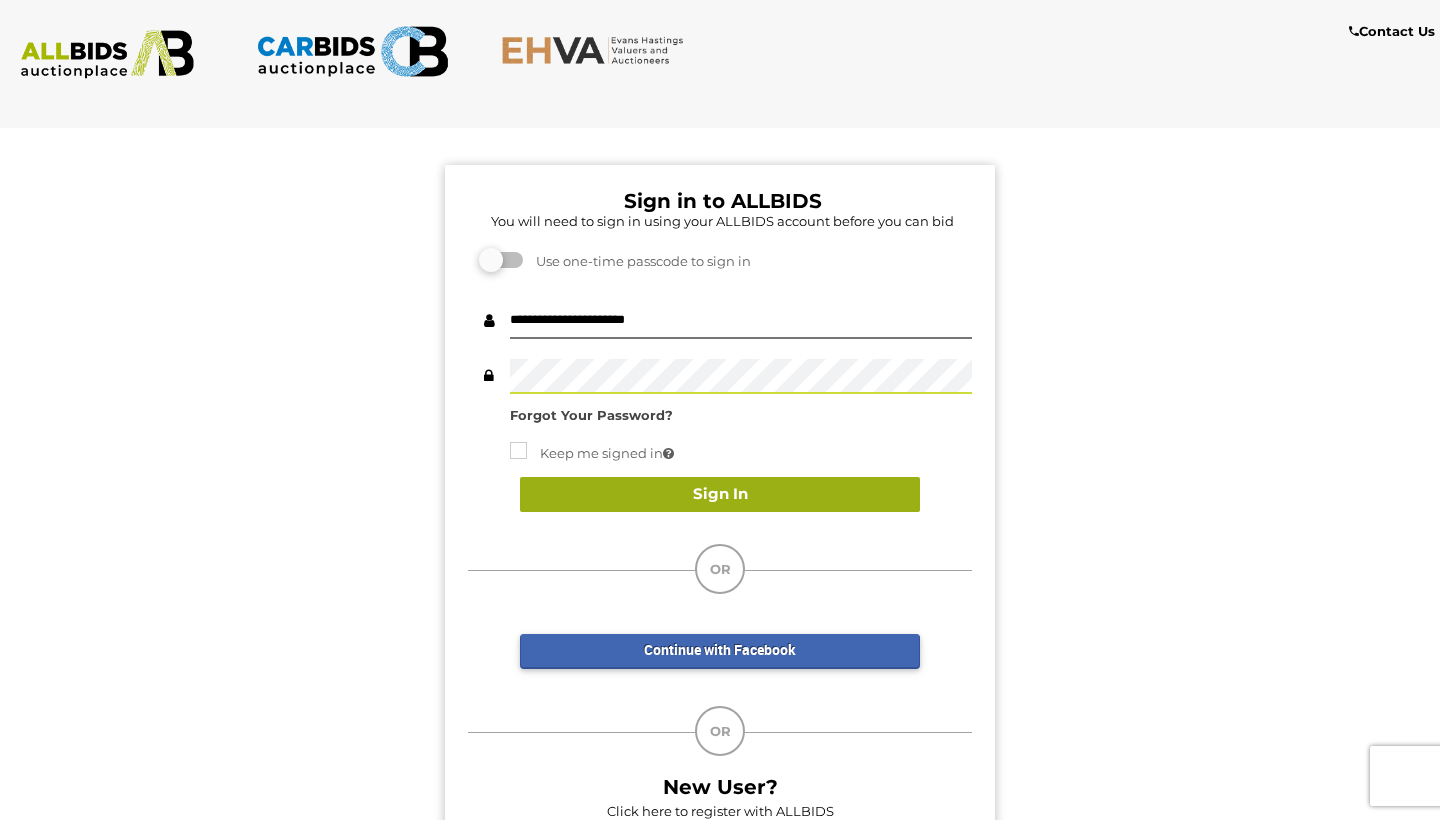 click on "Sign In" at bounding box center (720, 494) 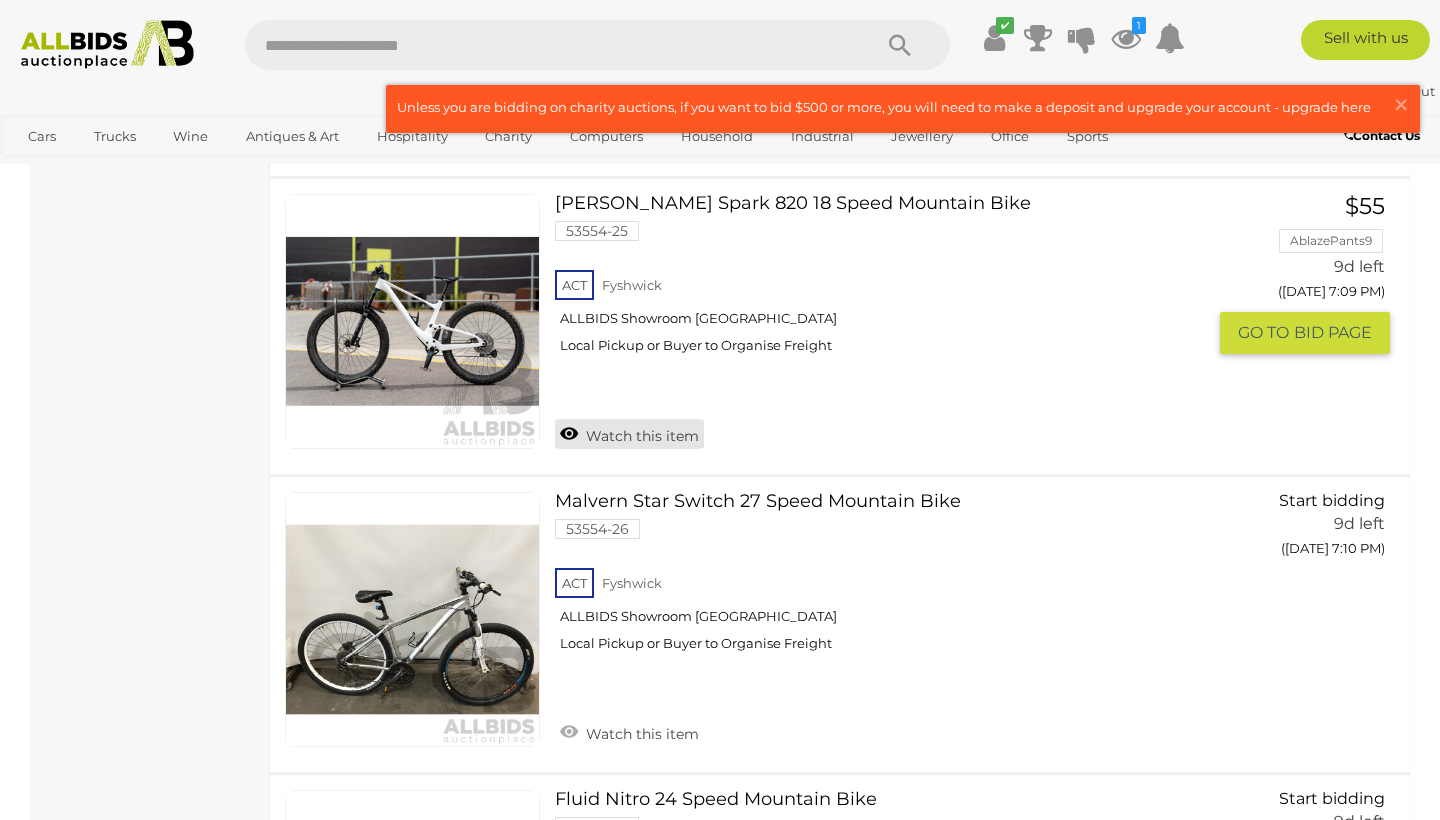 scroll, scrollTop: 11071, scrollLeft: 0, axis: vertical 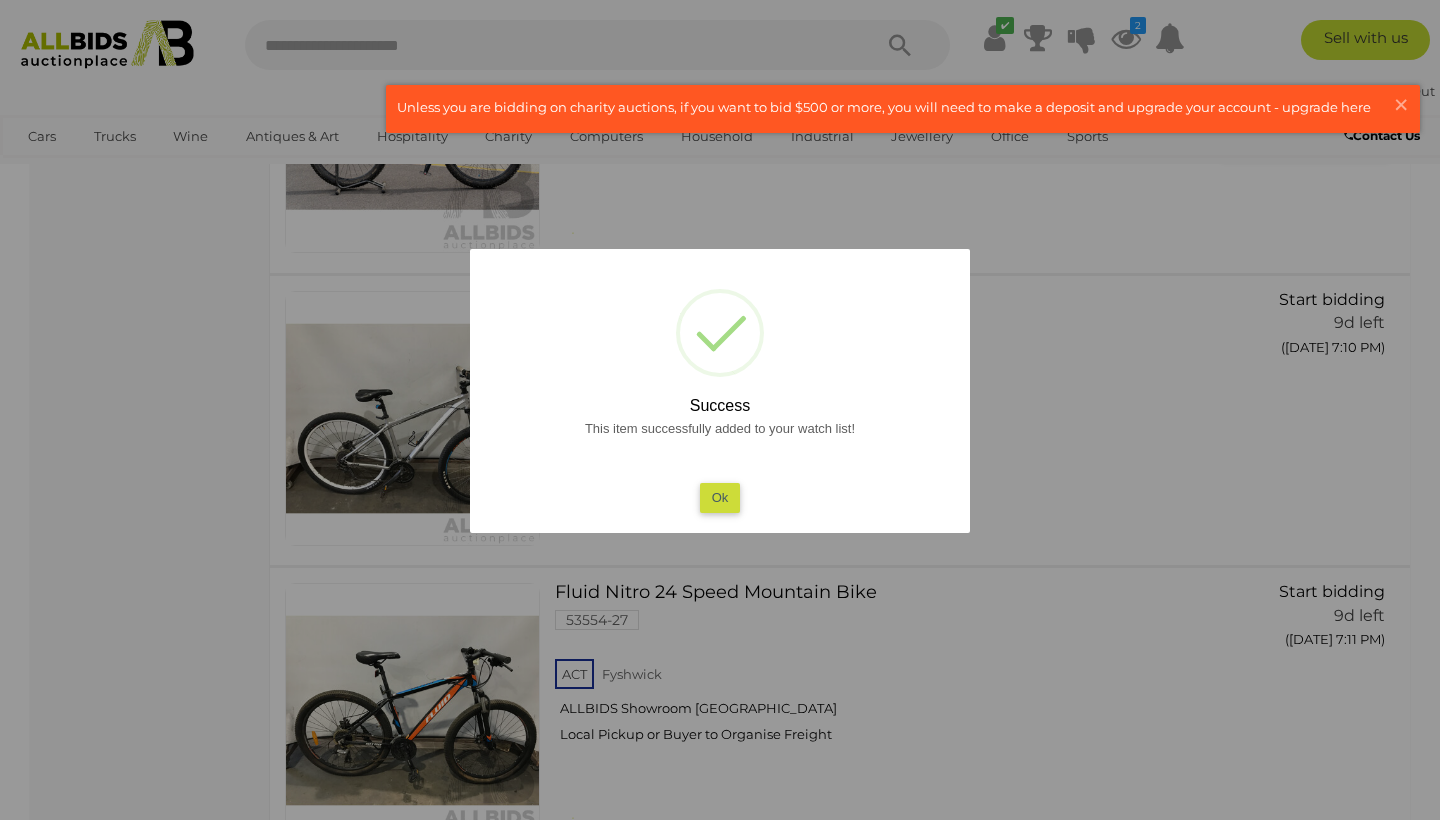click on "Ok" at bounding box center (720, 497) 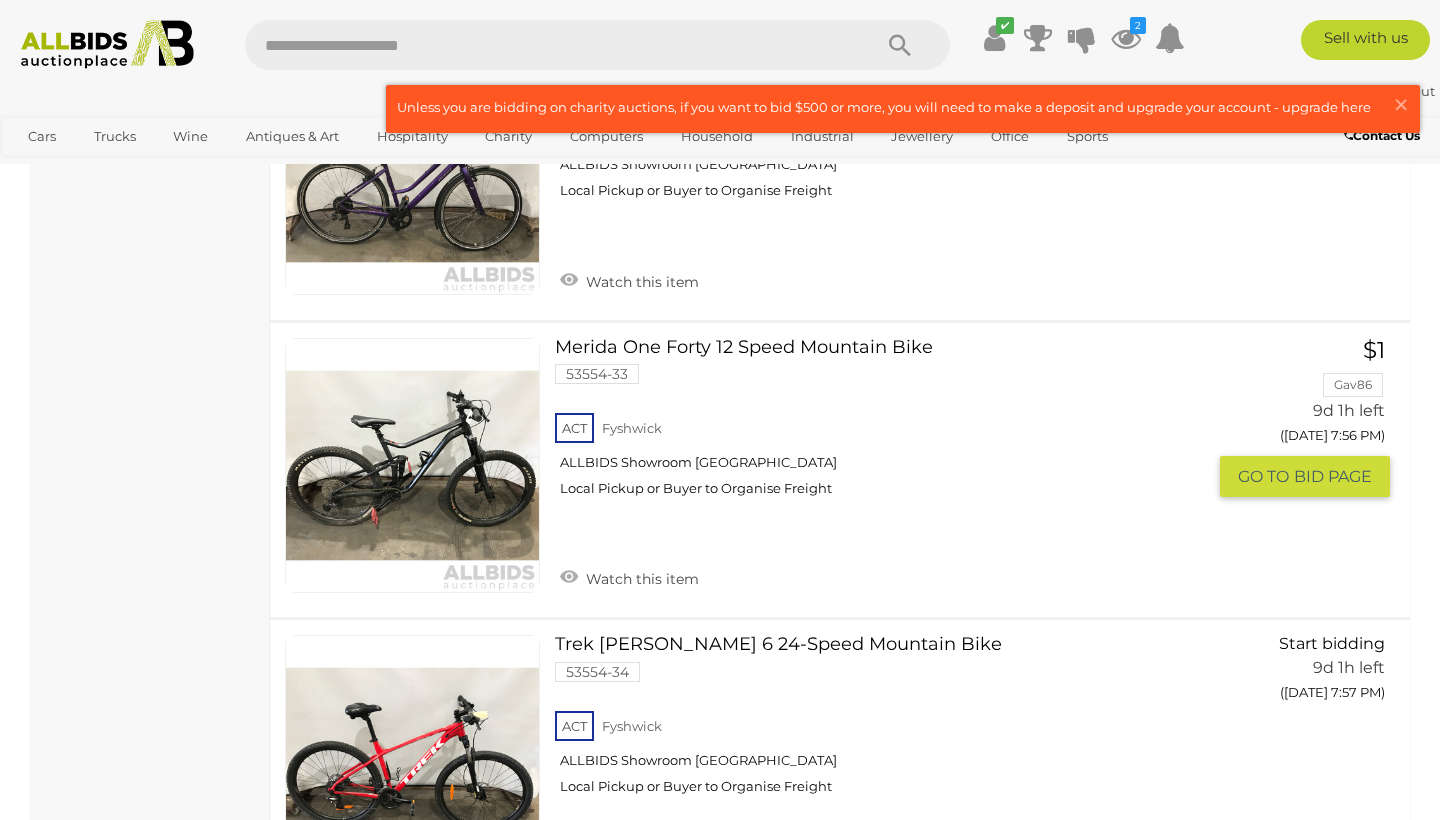 scroll, scrollTop: 13331, scrollLeft: 0, axis: vertical 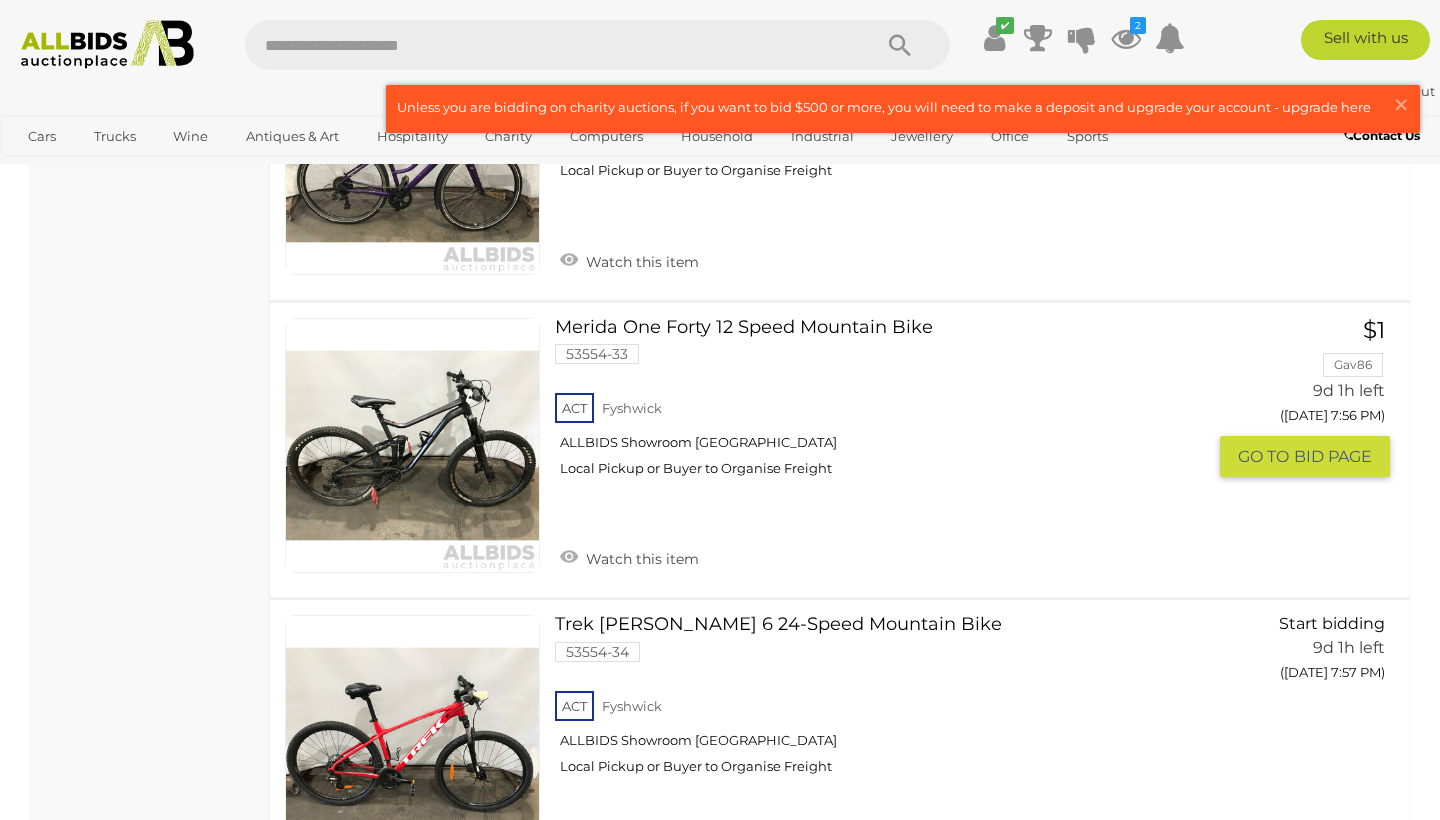 click on "Merida One Forty 12 Speed Mountain Bike
53554-33
ACT
Fyshwick ALLBIDS Showroom Fyshwick" at bounding box center [887, 405] 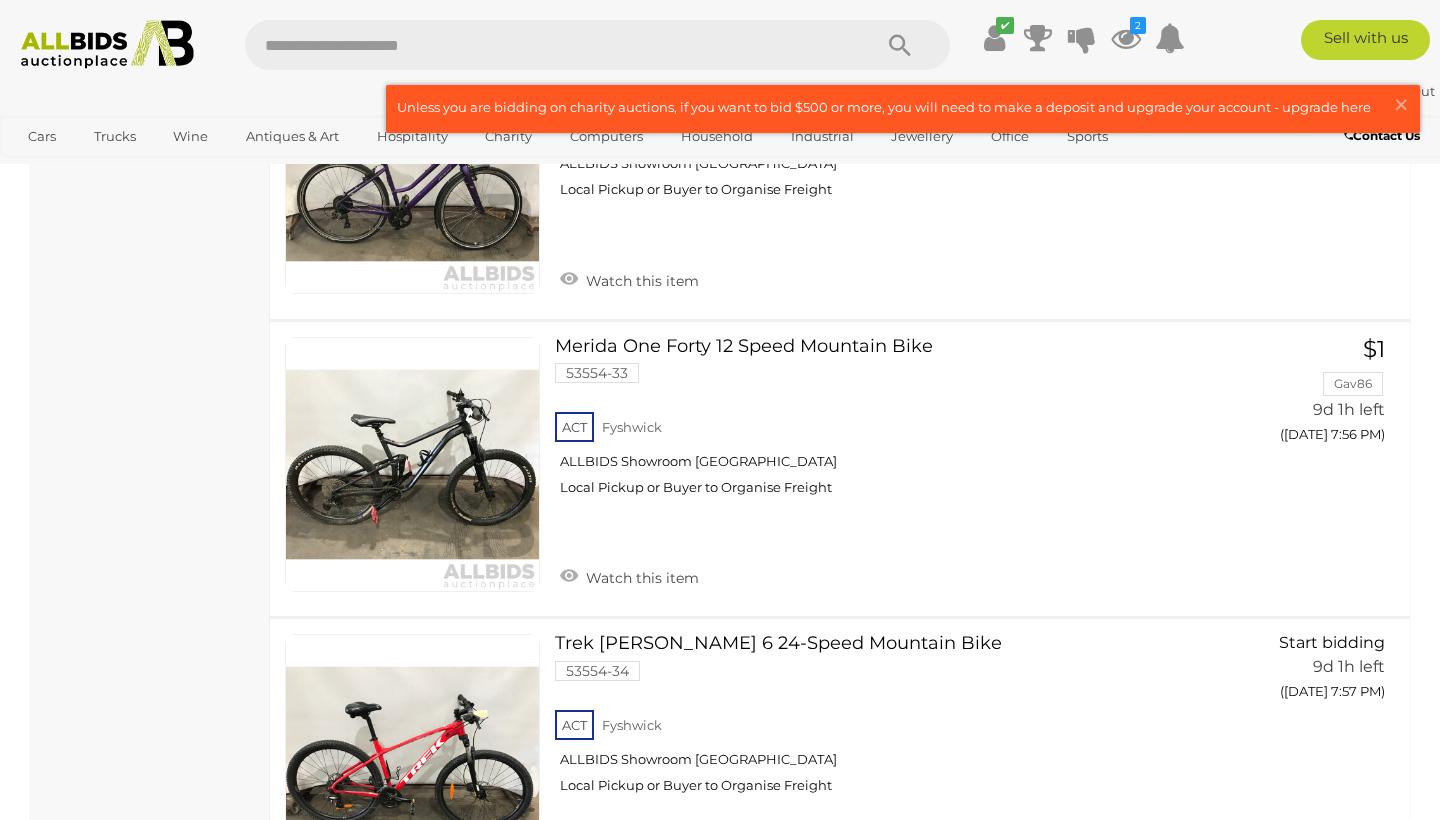 scroll, scrollTop: 13313, scrollLeft: 0, axis: vertical 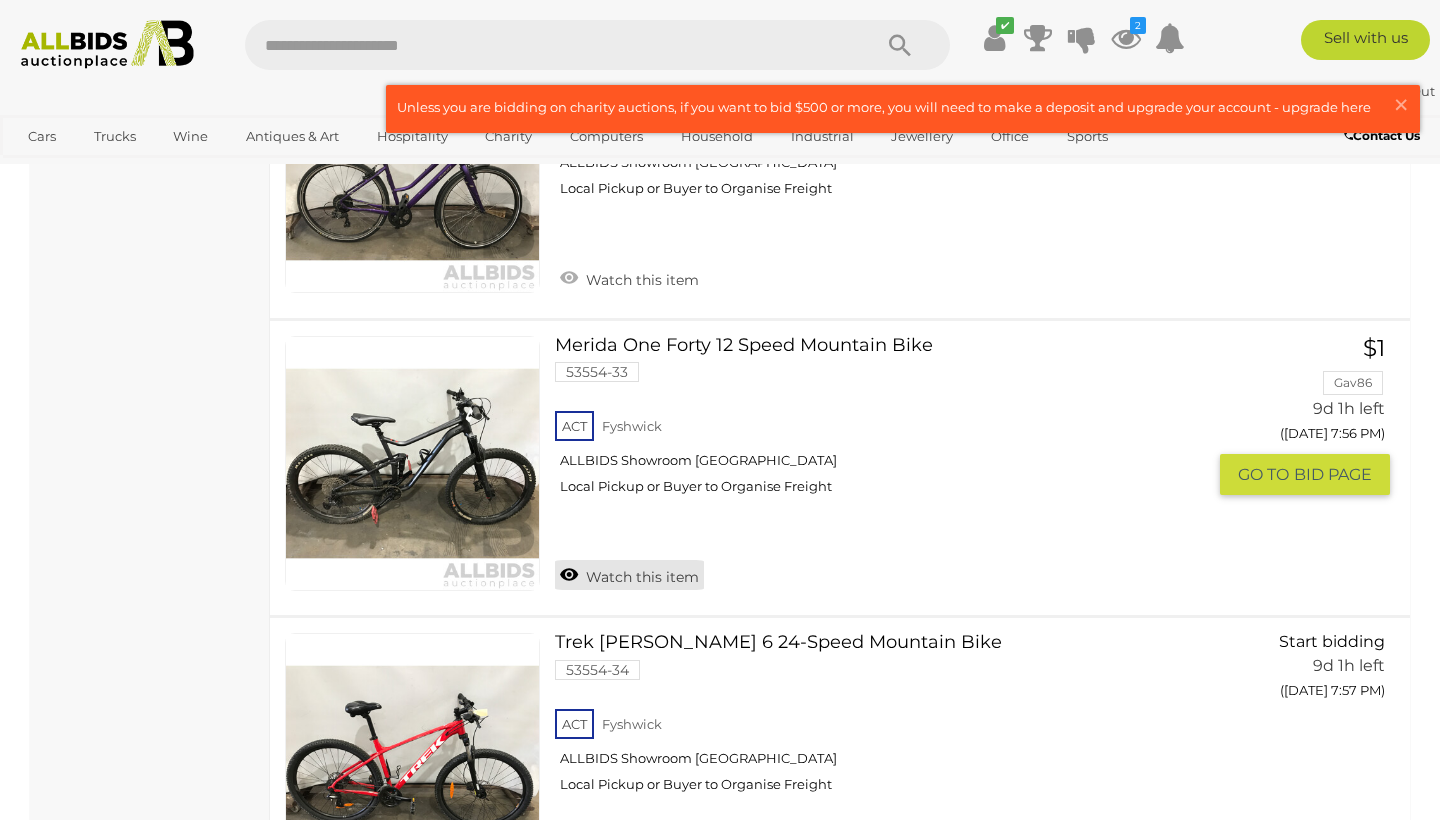 click on "Watch this item" at bounding box center [629, 575] 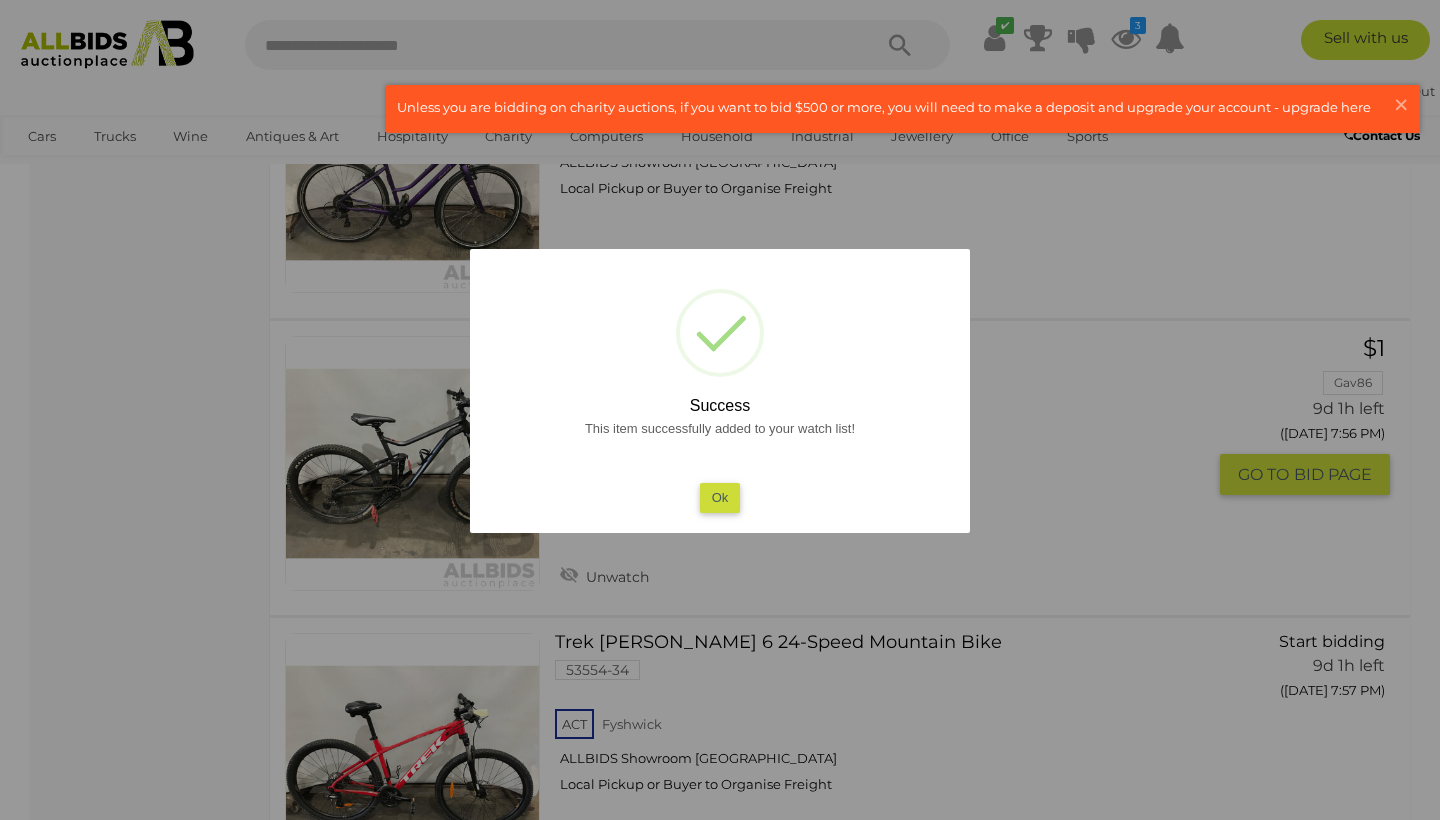 click on "Ok" at bounding box center [720, 497] 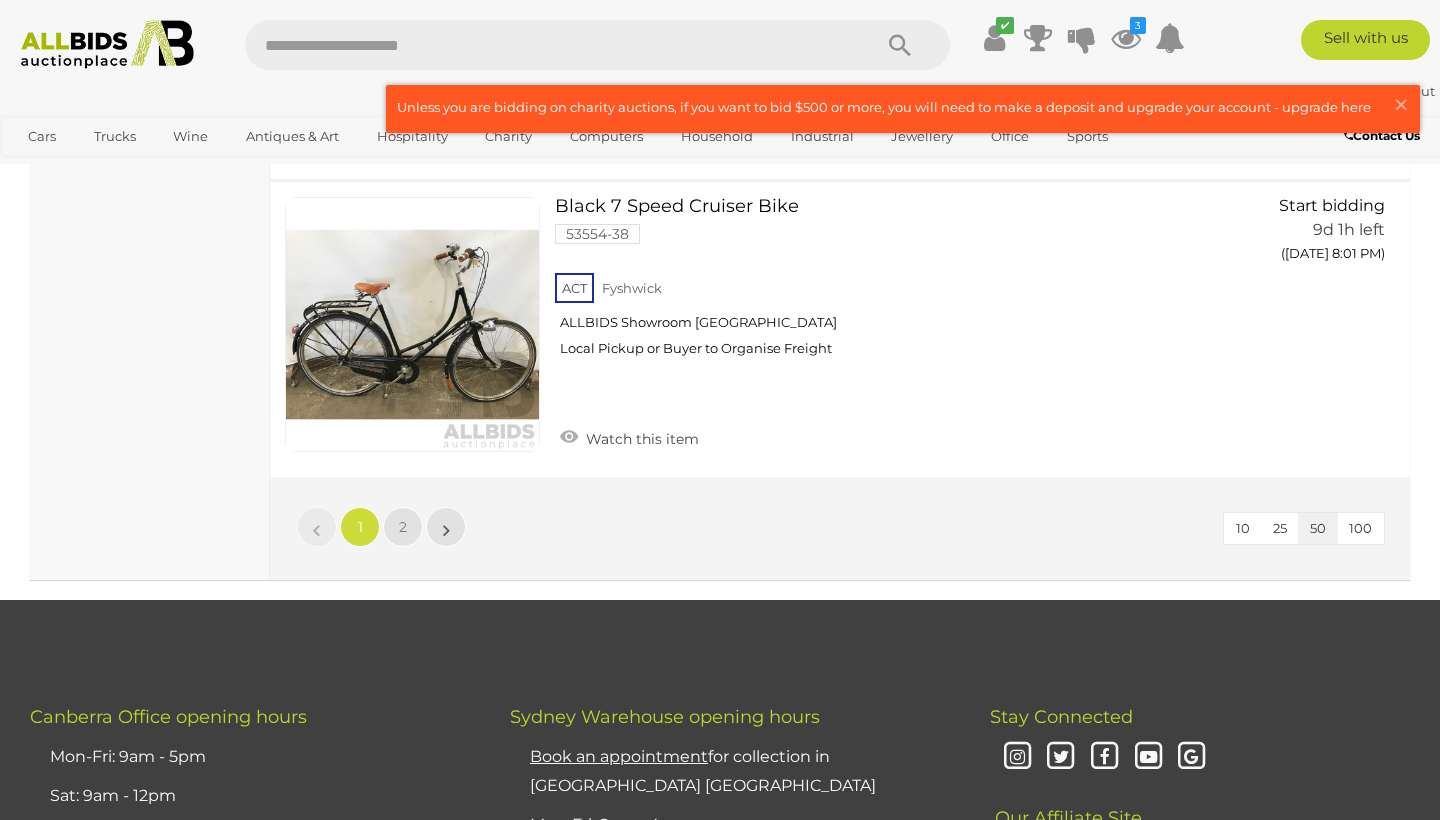 scroll, scrollTop: 15095, scrollLeft: 0, axis: vertical 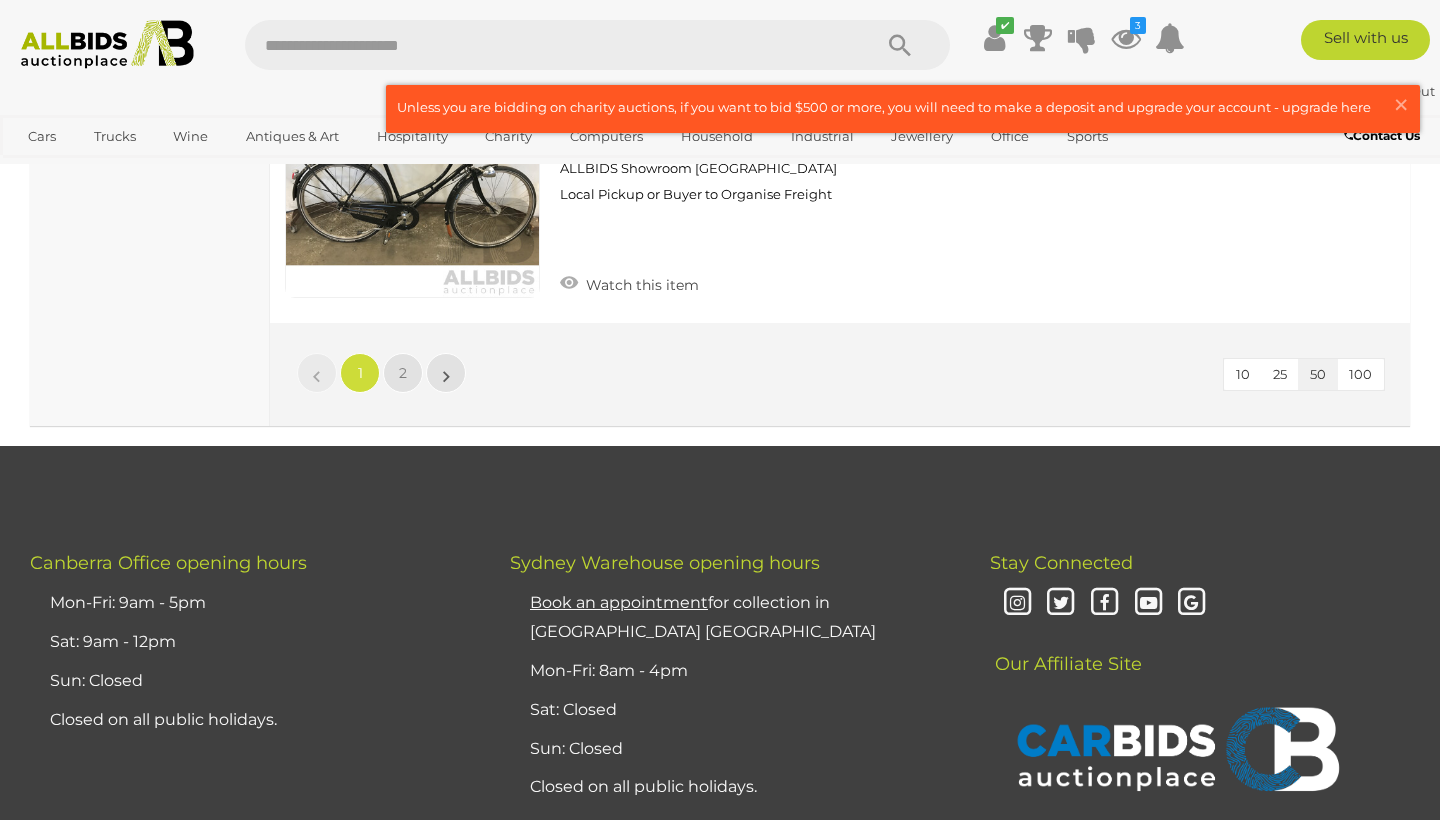 click on "»" at bounding box center [446, 373] 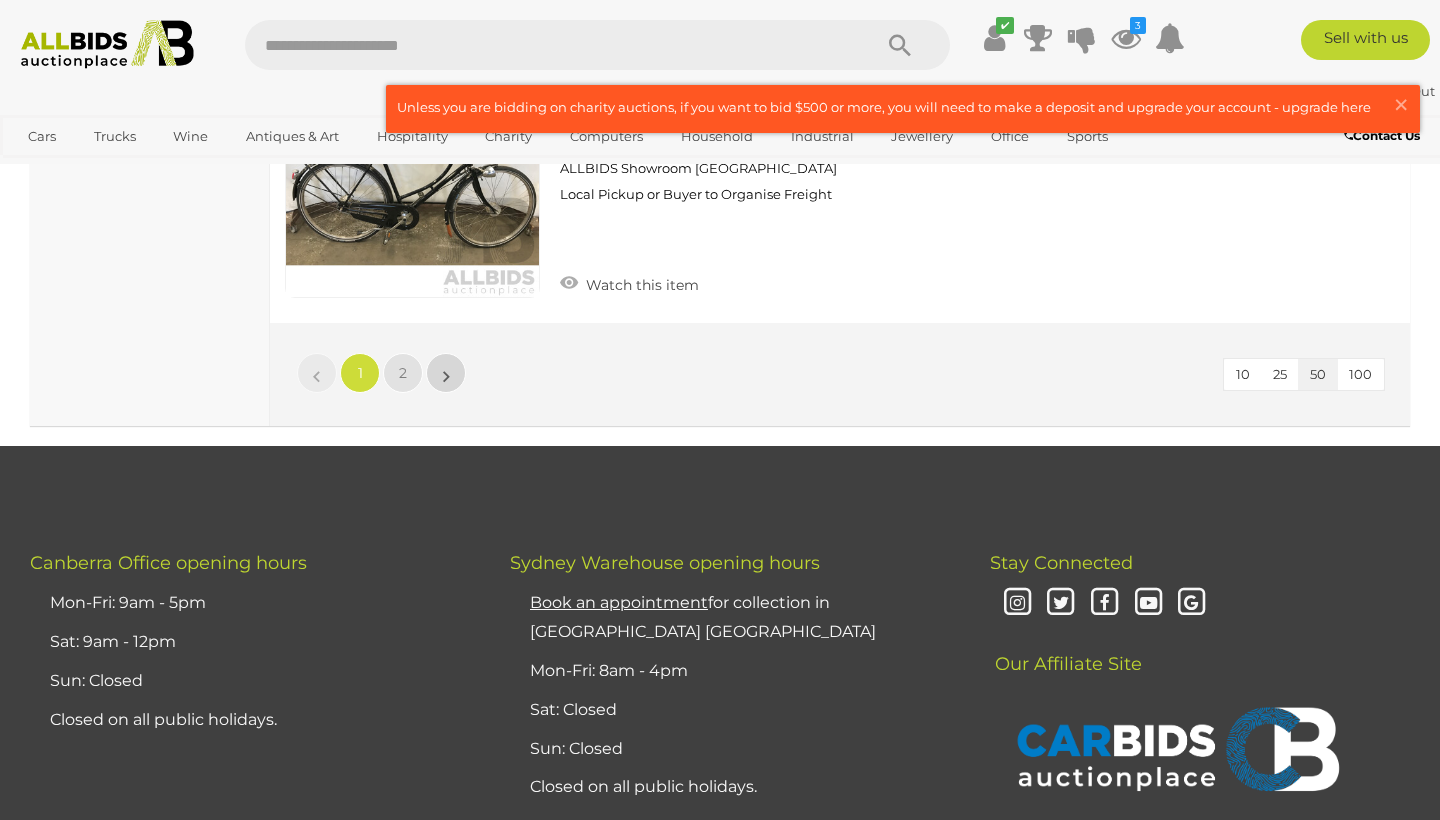 click on "»" at bounding box center [446, 373] 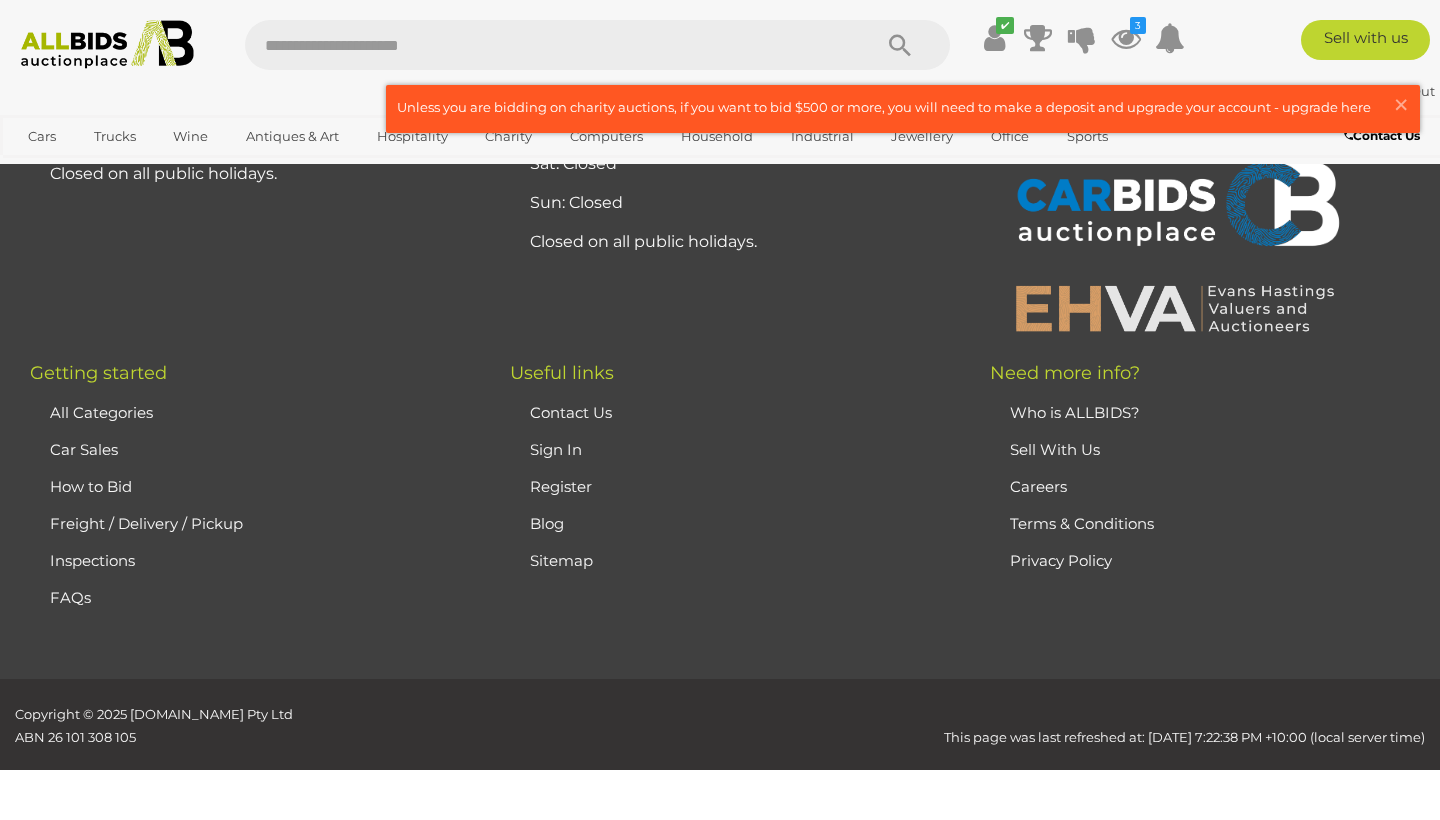scroll, scrollTop: 319, scrollLeft: 0, axis: vertical 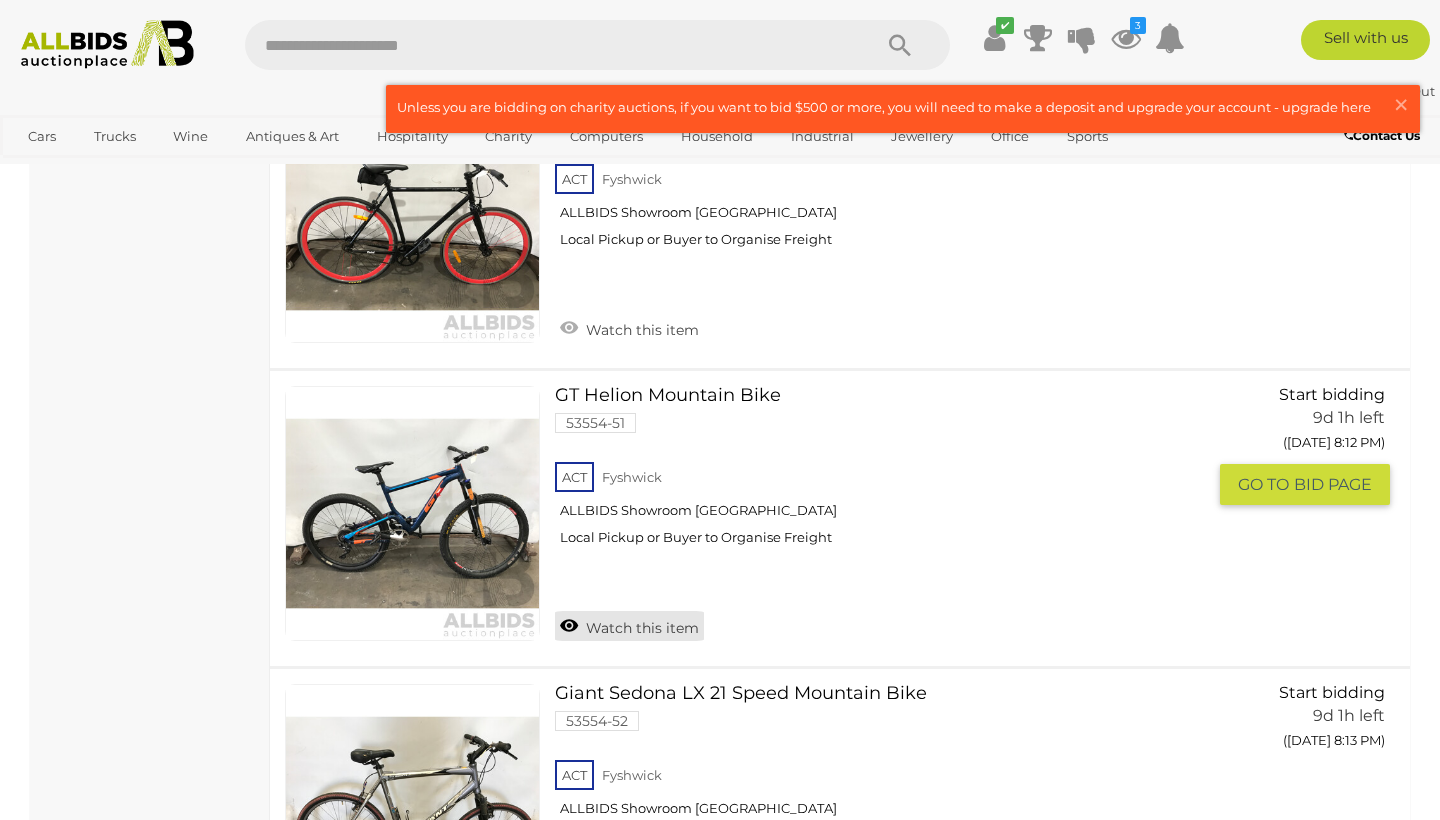 click on "Watch this item" at bounding box center (629, 626) 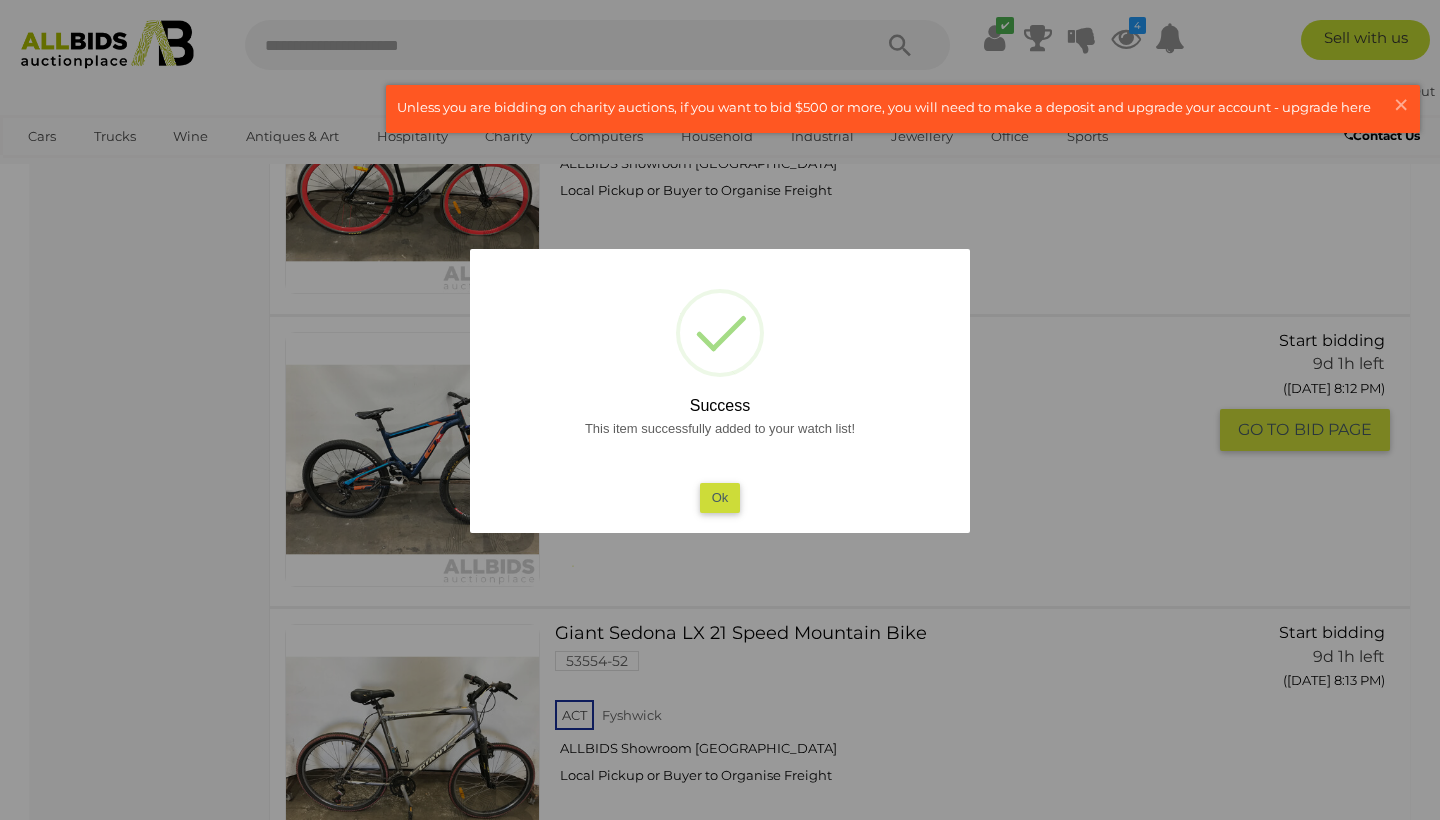 click on "Ok" at bounding box center [720, 497] 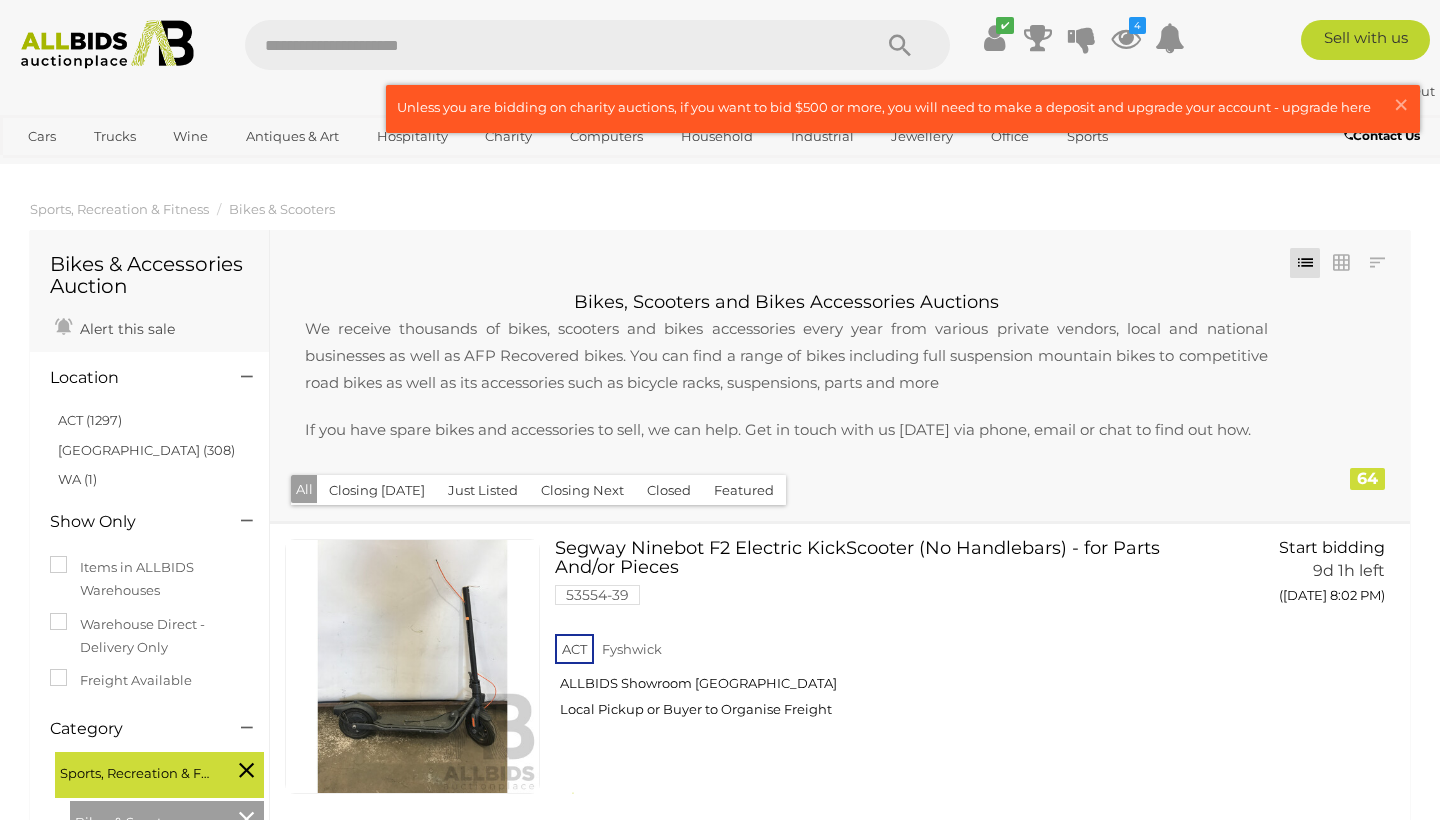 scroll, scrollTop: 0, scrollLeft: 0, axis: both 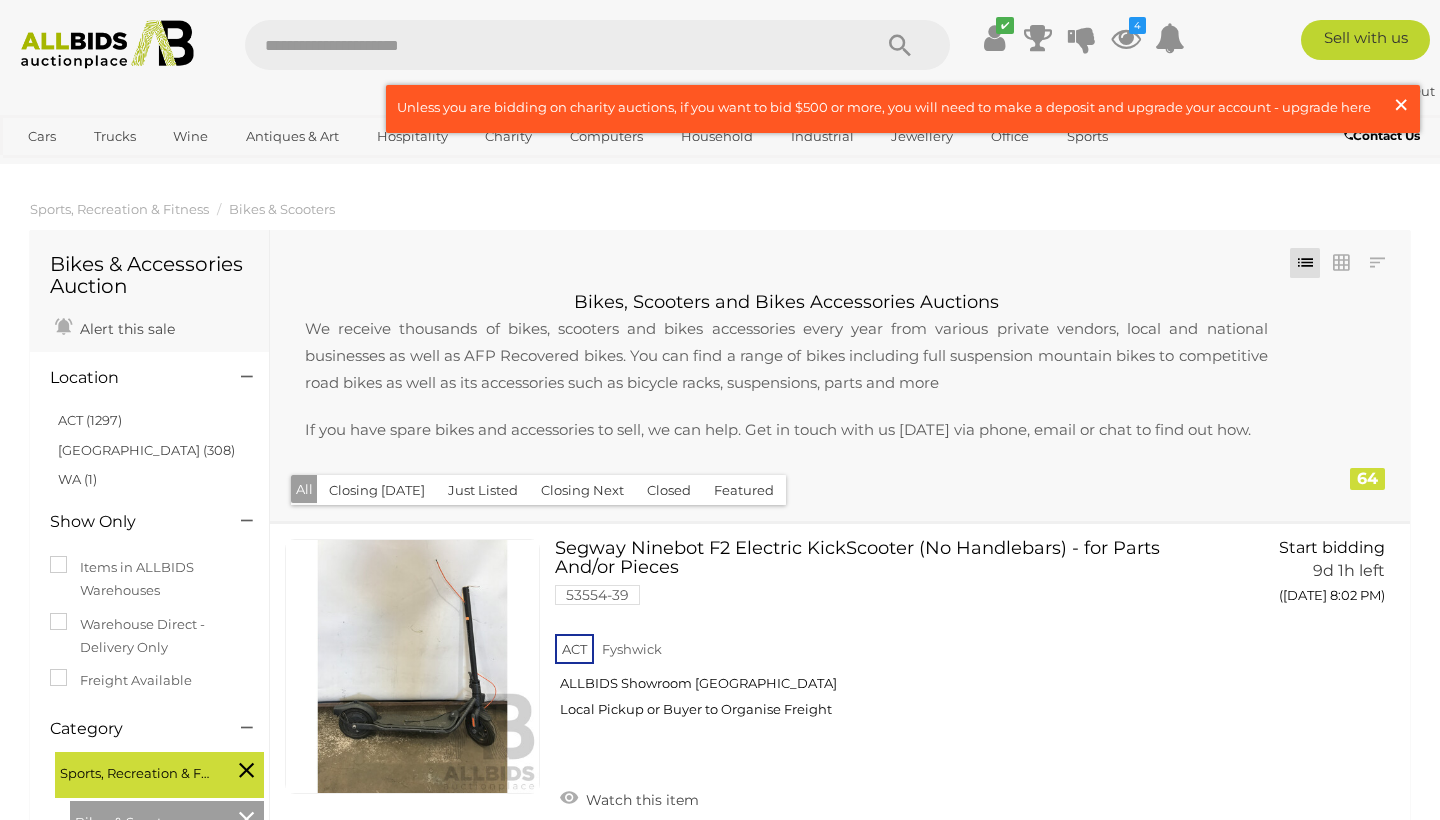click on "×" at bounding box center (1401, 104) 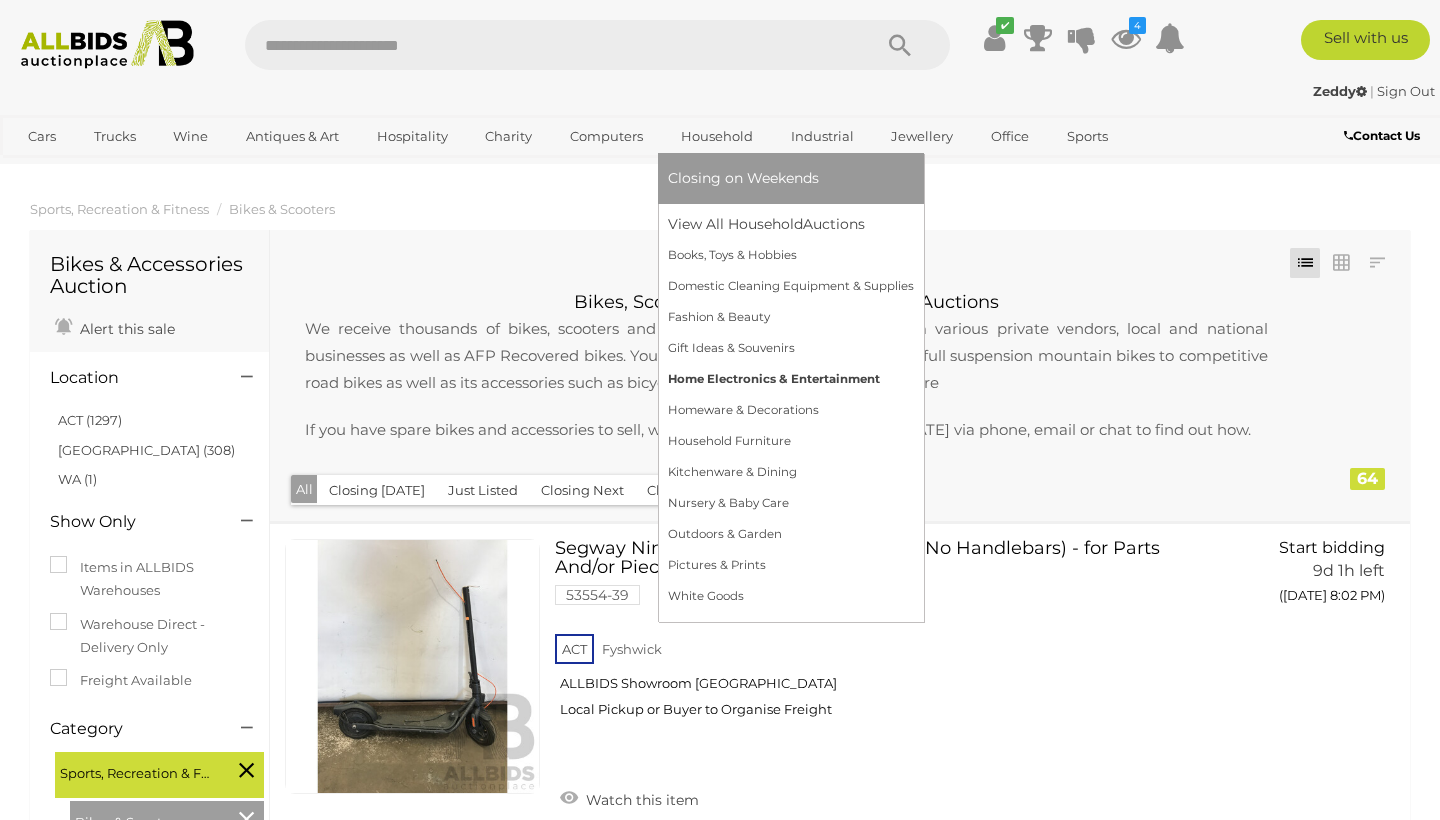 click on "Home Electronics & Entertainment" at bounding box center (791, 379) 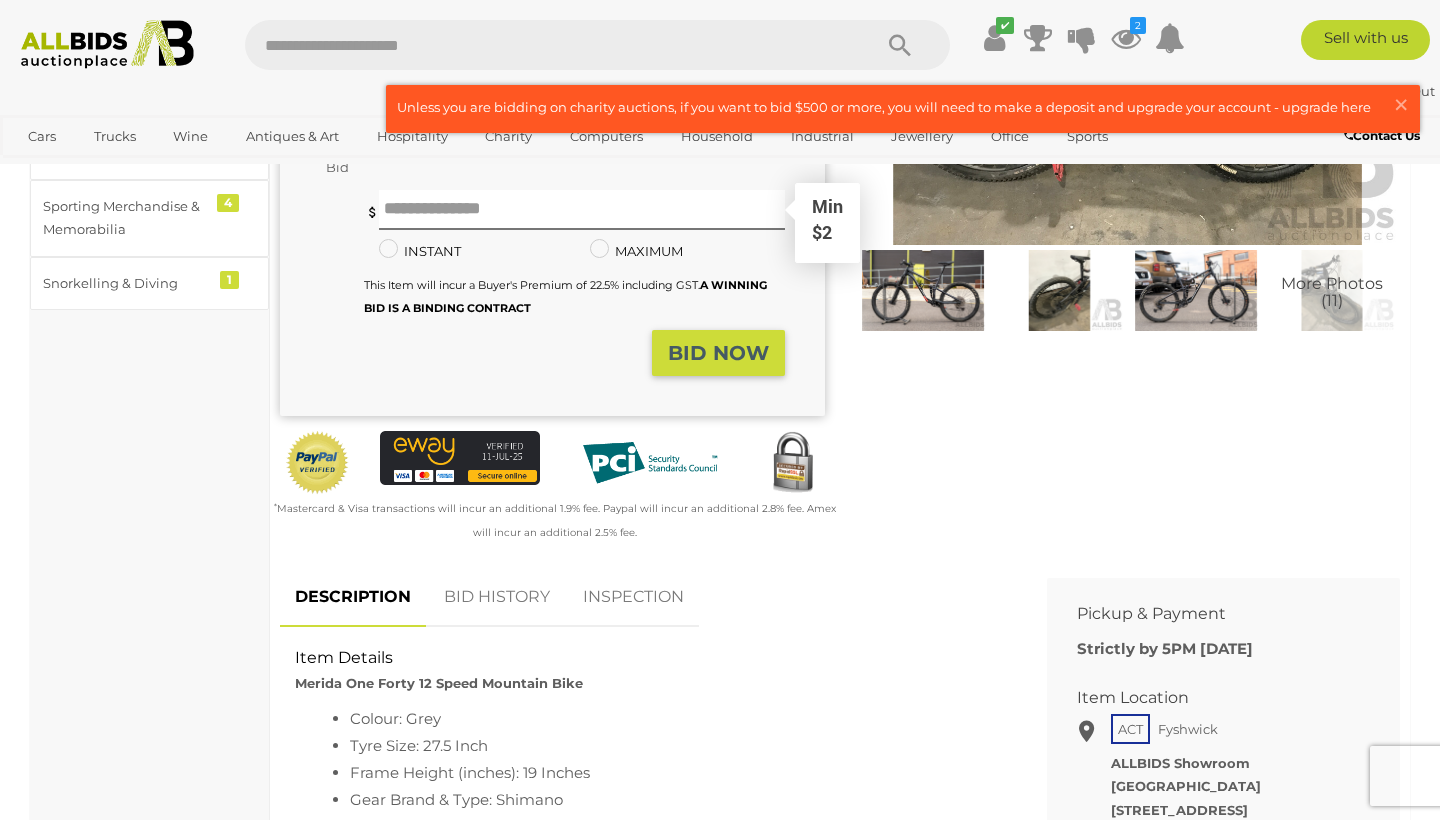 scroll, scrollTop: 367, scrollLeft: 0, axis: vertical 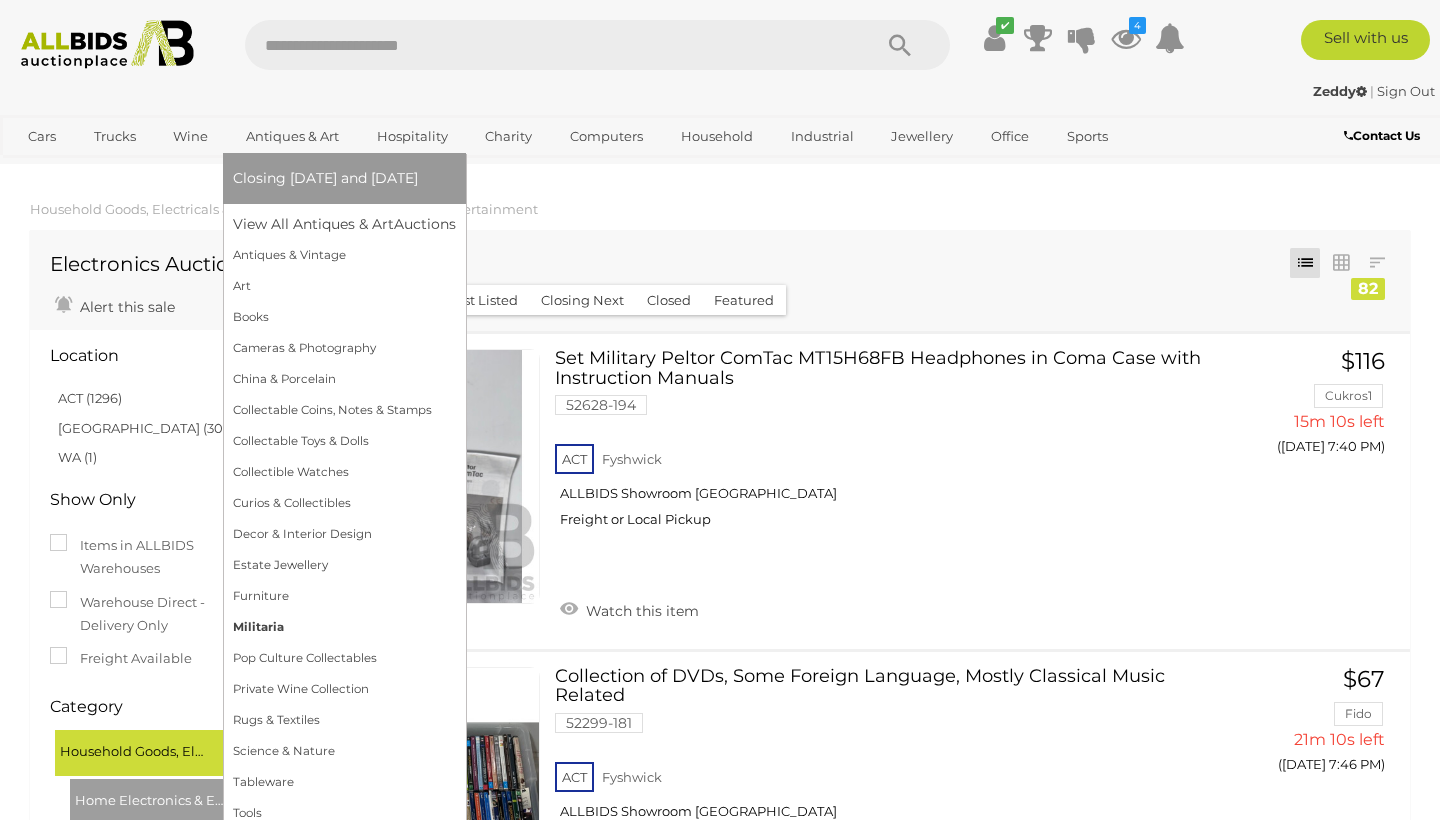click on "Militaria" at bounding box center (344, 627) 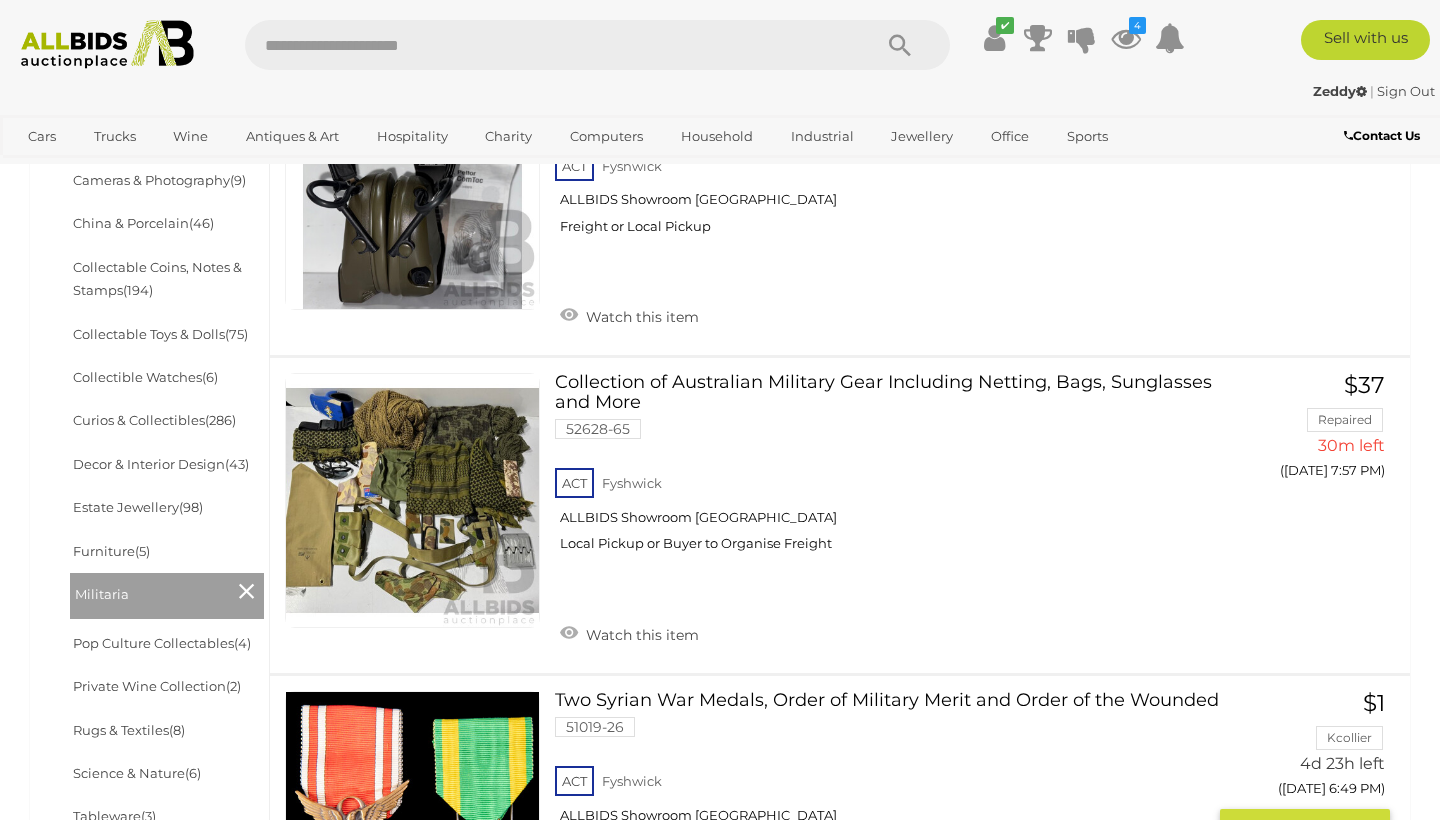 scroll, scrollTop: 598, scrollLeft: 0, axis: vertical 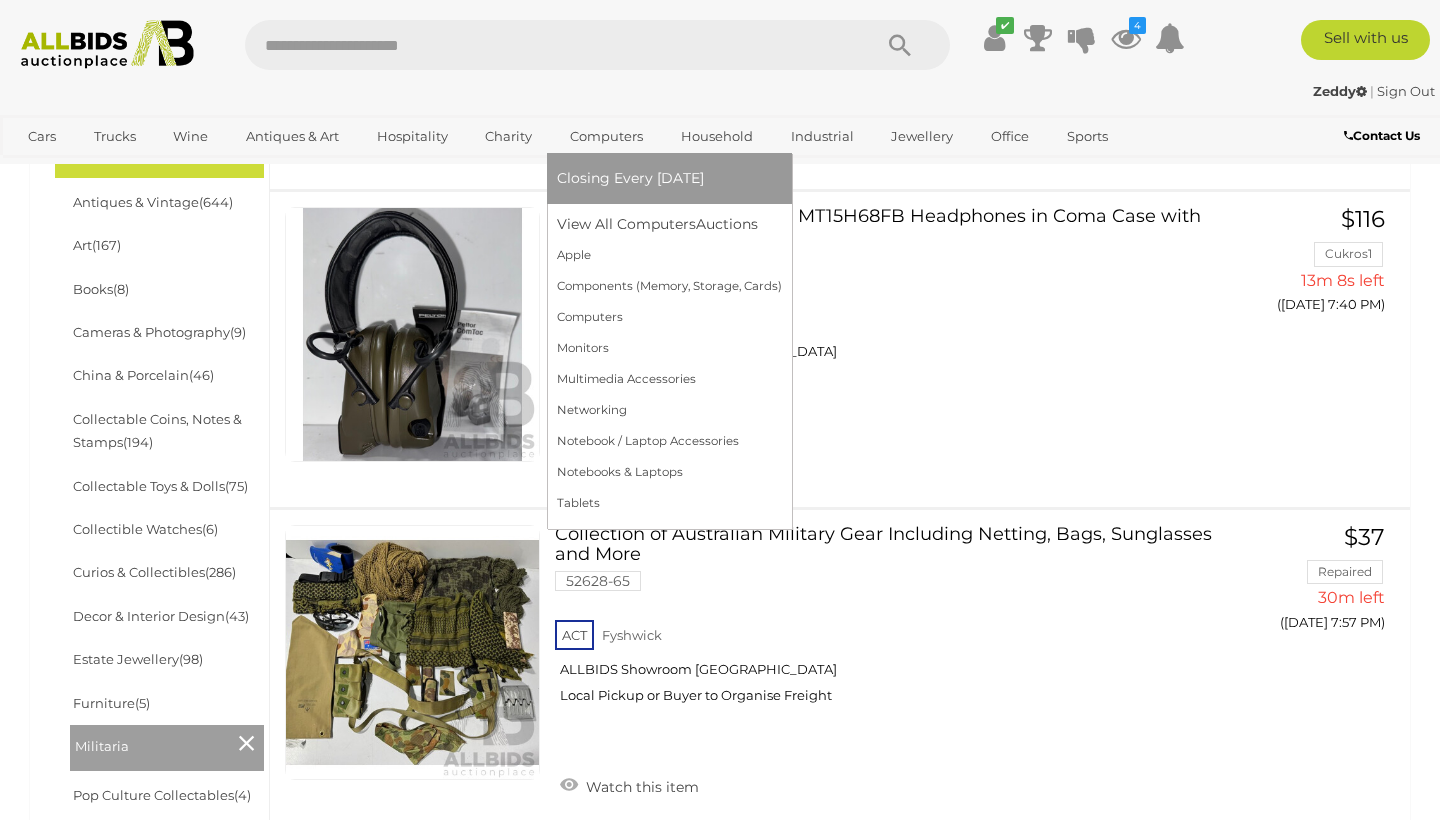 click on "Computers" at bounding box center [606, 136] 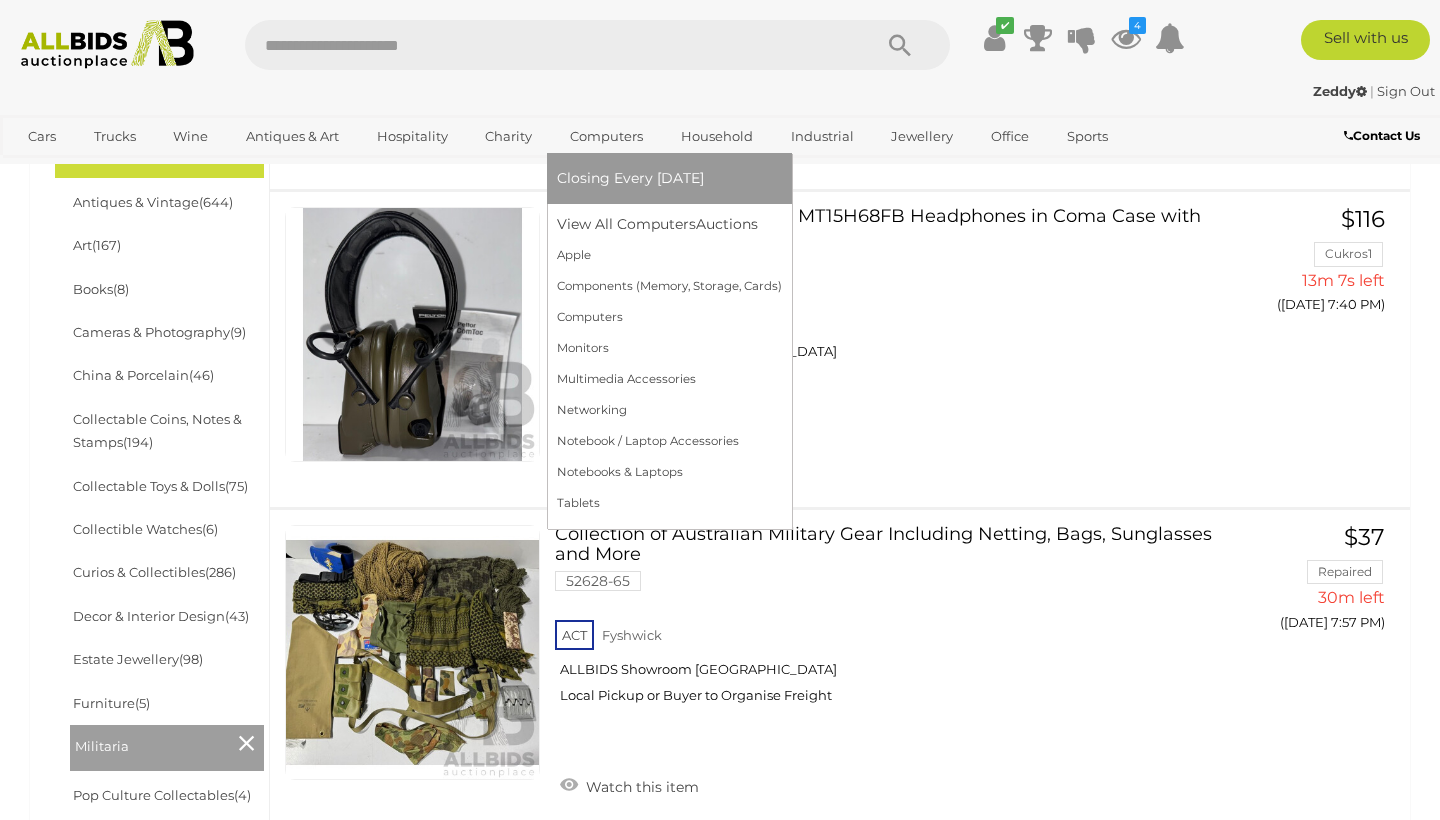 scroll, scrollTop: 0, scrollLeft: 0, axis: both 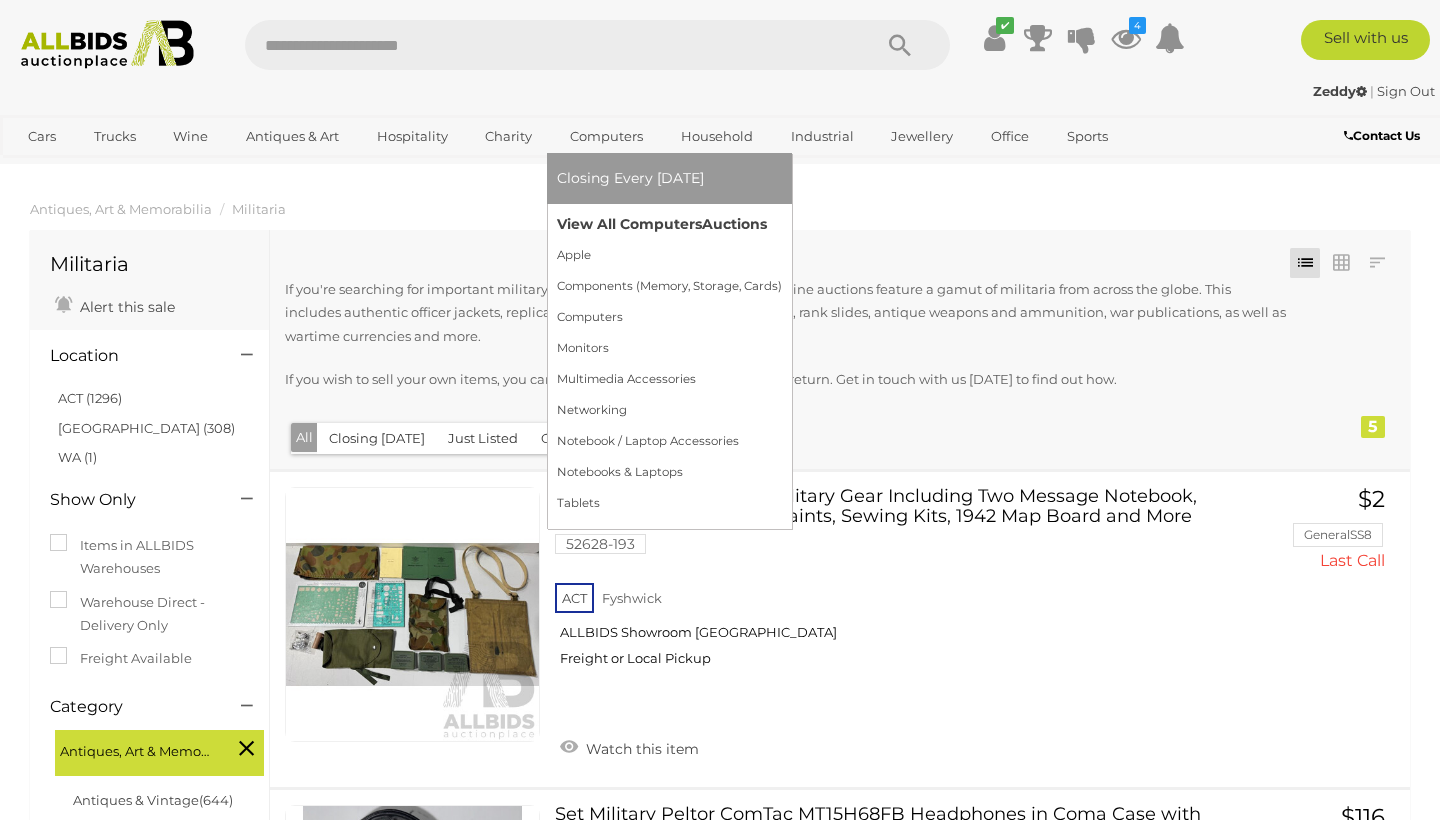 click on "View All Computers  Auctions" at bounding box center [669, 224] 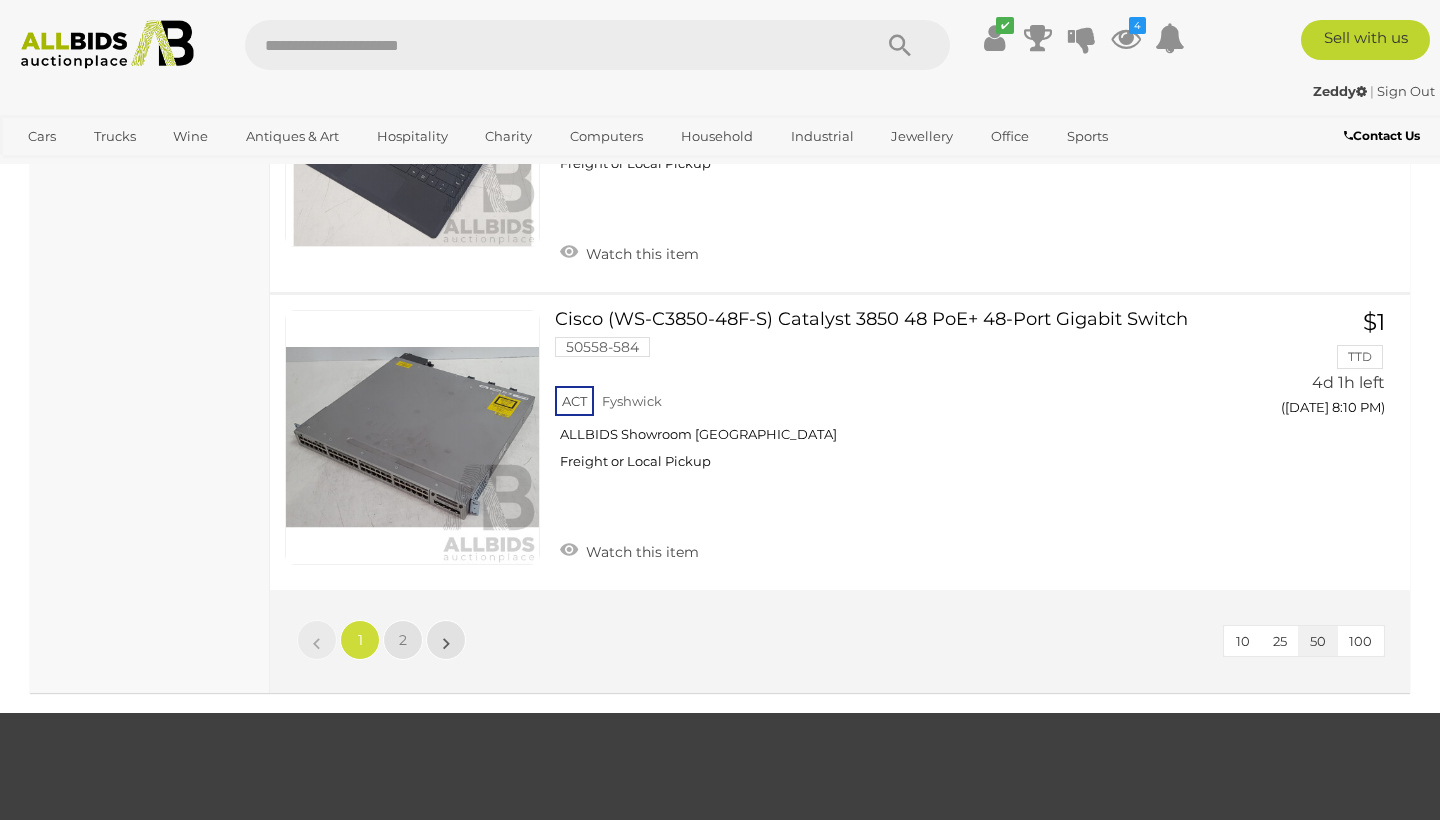 scroll, scrollTop: 15518, scrollLeft: 0, axis: vertical 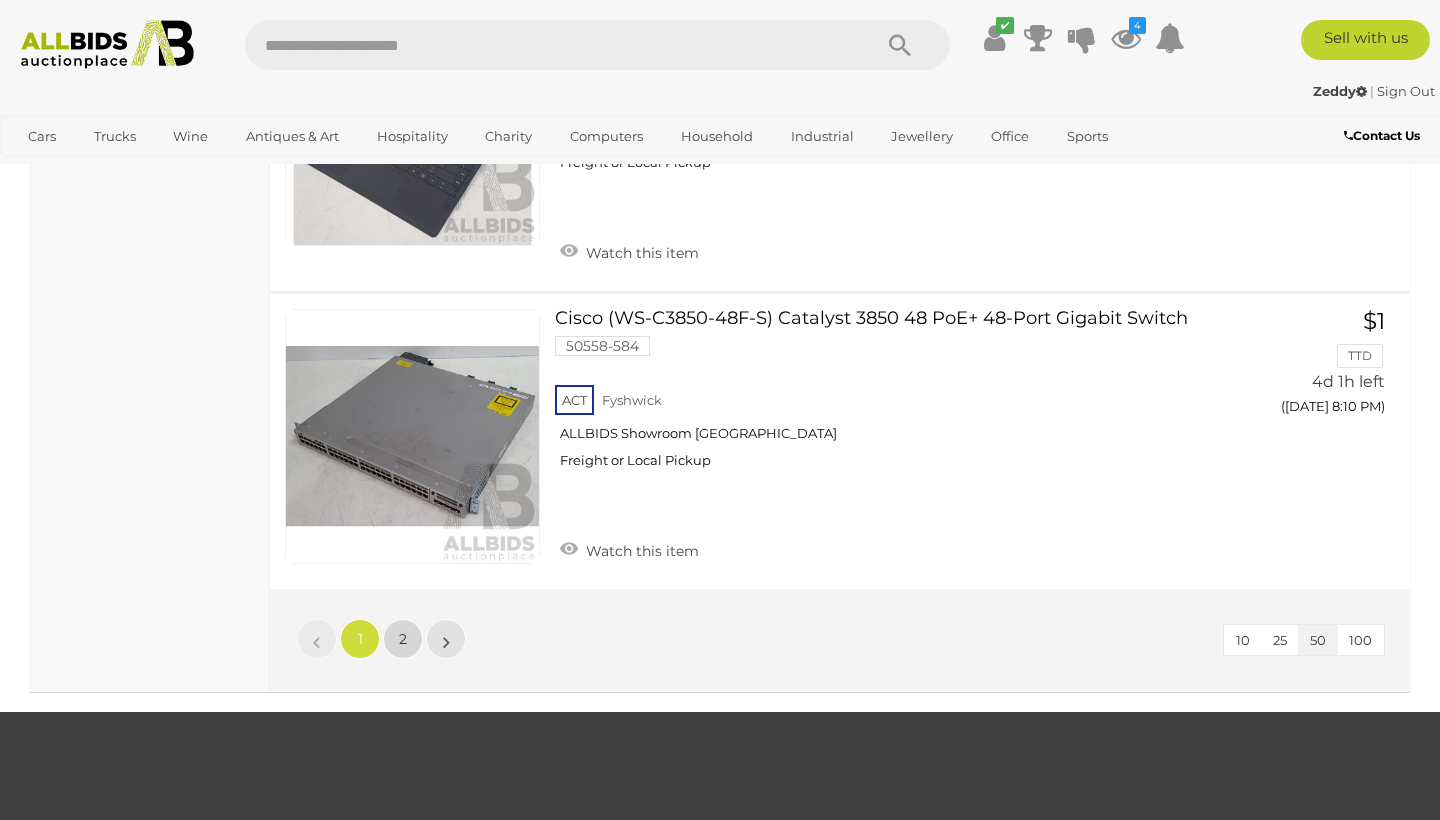 click on "2" at bounding box center (403, 639) 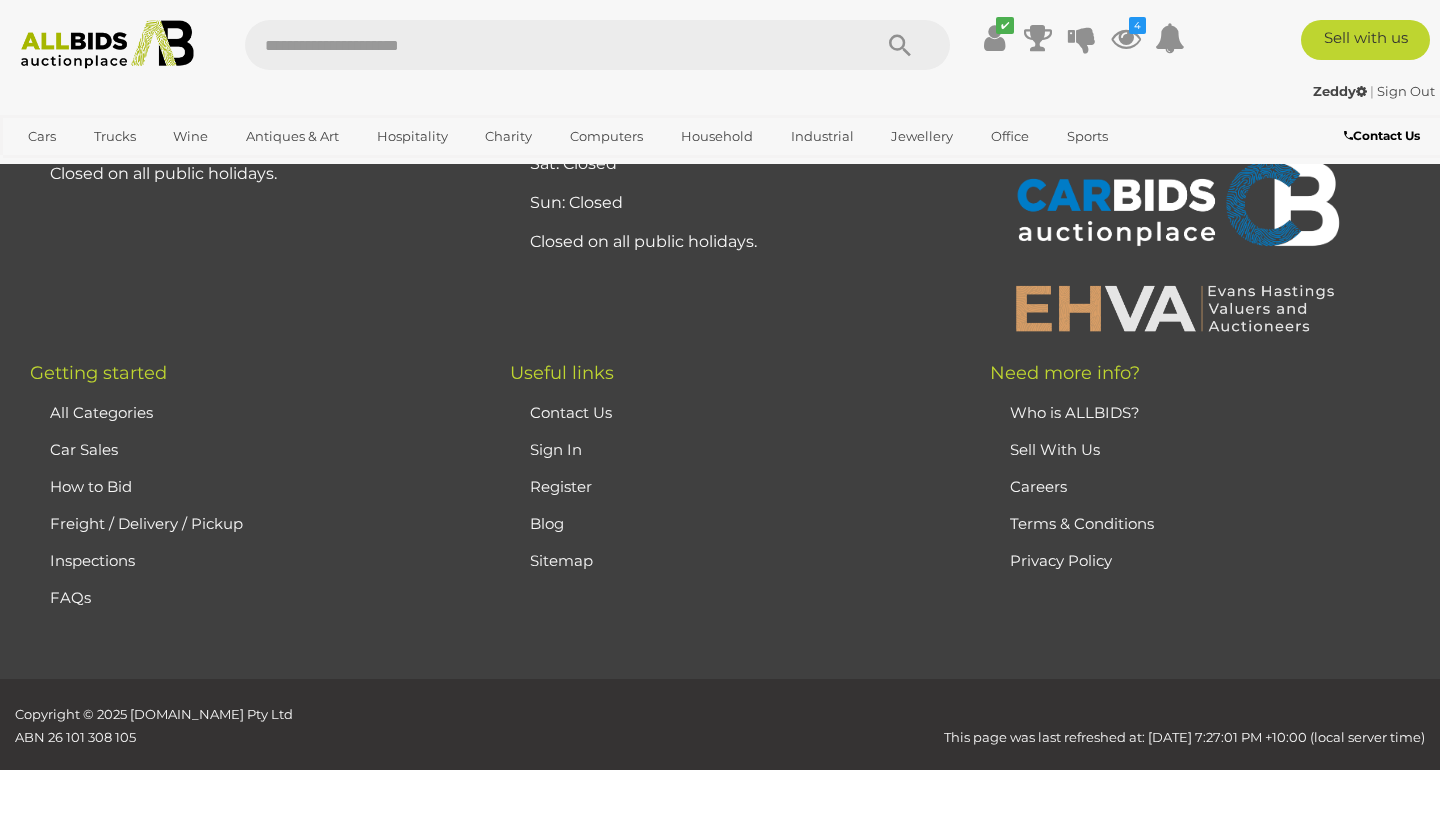scroll, scrollTop: 333, scrollLeft: 0, axis: vertical 